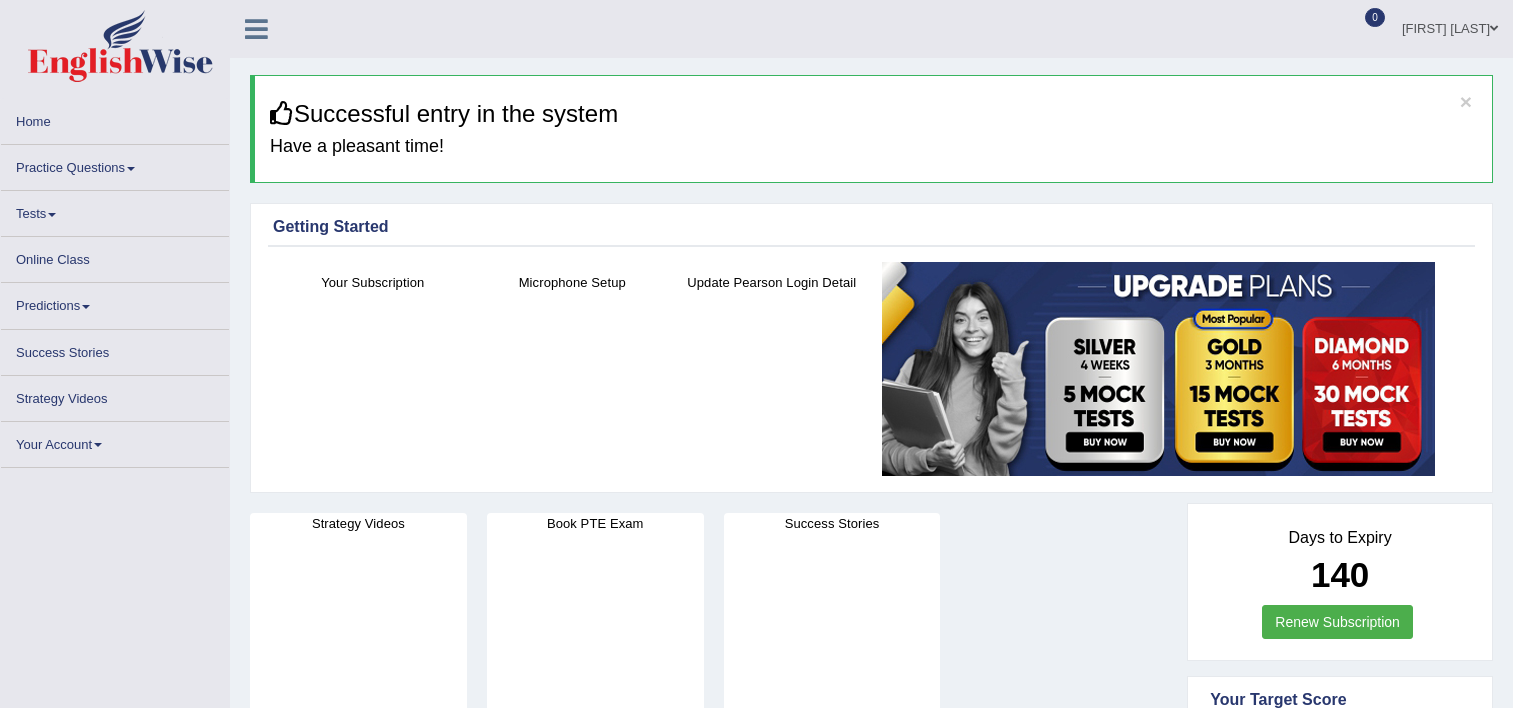 scroll, scrollTop: 0, scrollLeft: 0, axis: both 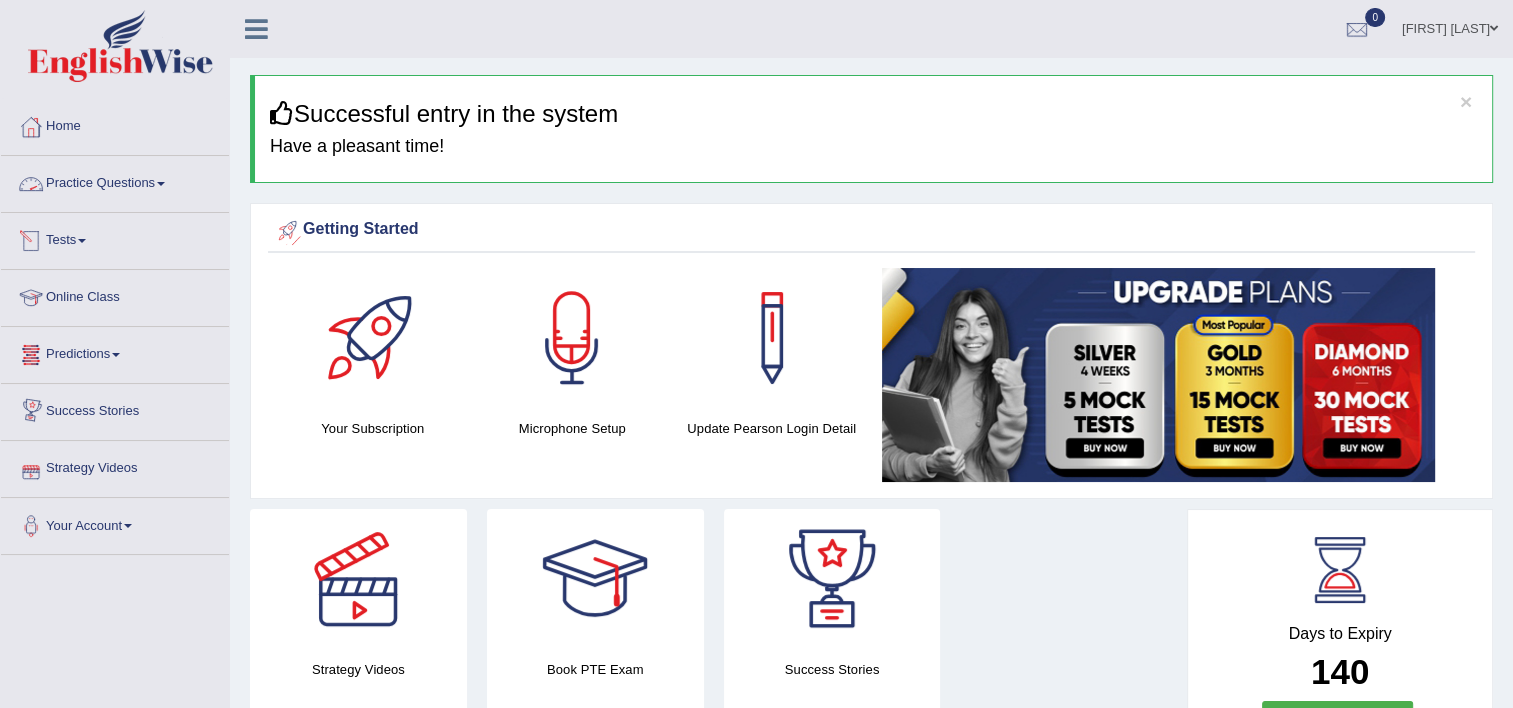 click on "Practice Questions" at bounding box center [115, 181] 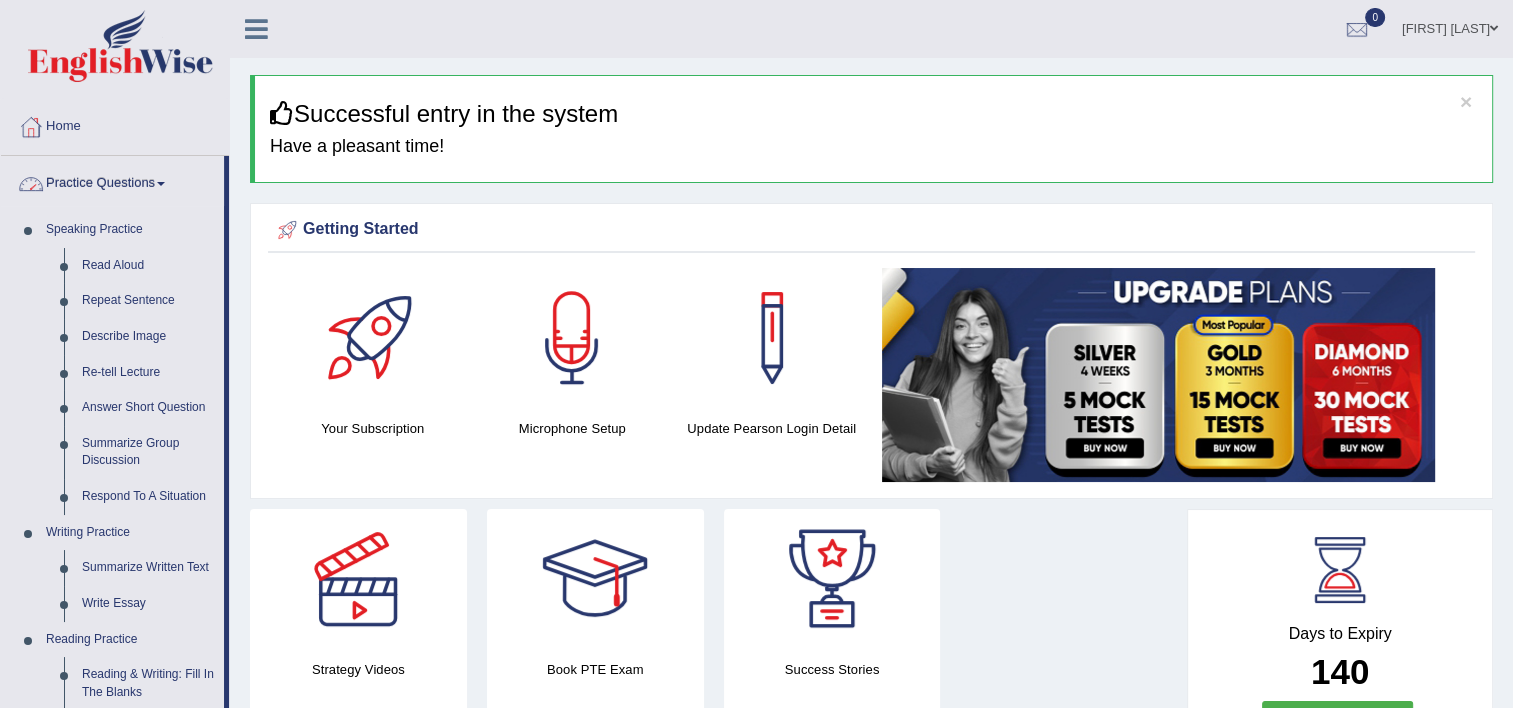 click on "Practice Questions" at bounding box center [112, 181] 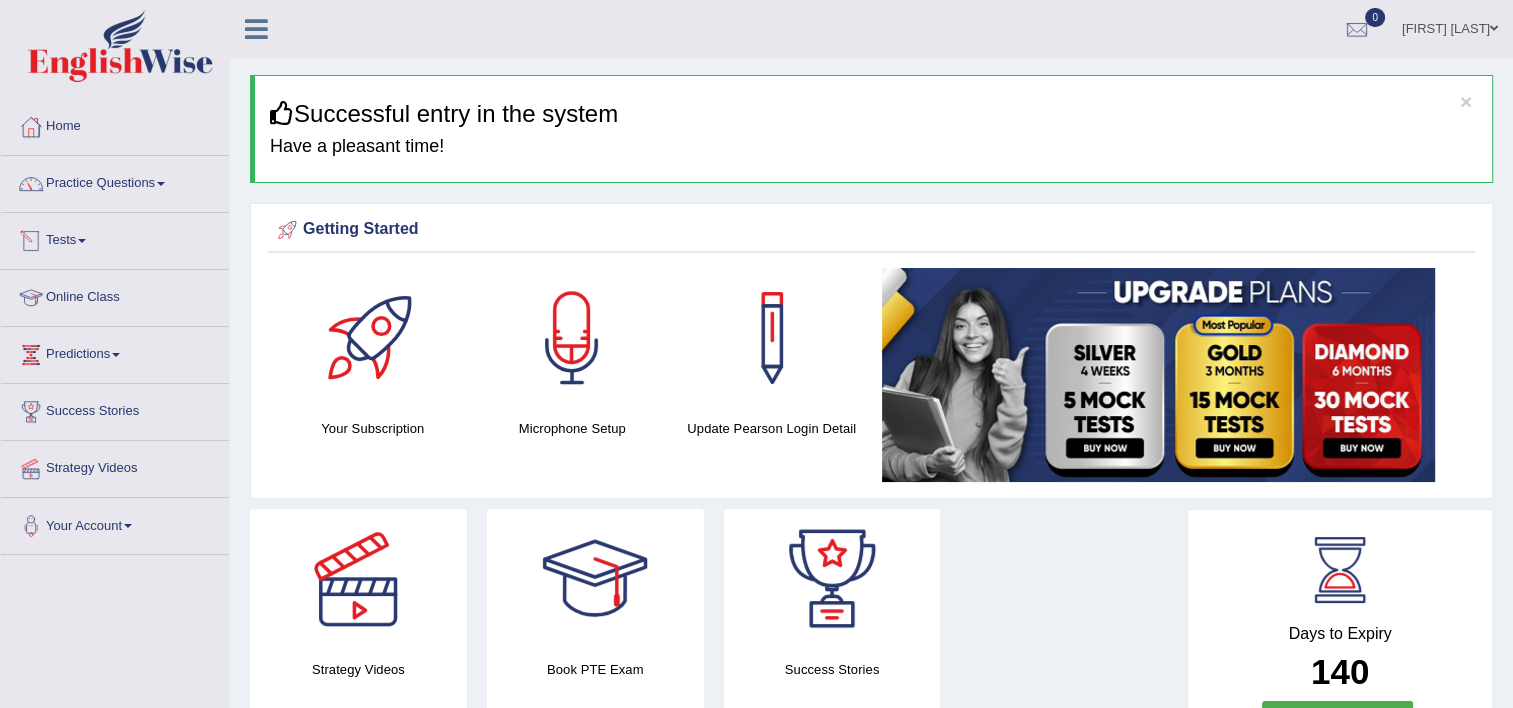 click on "Tests" at bounding box center (115, 238) 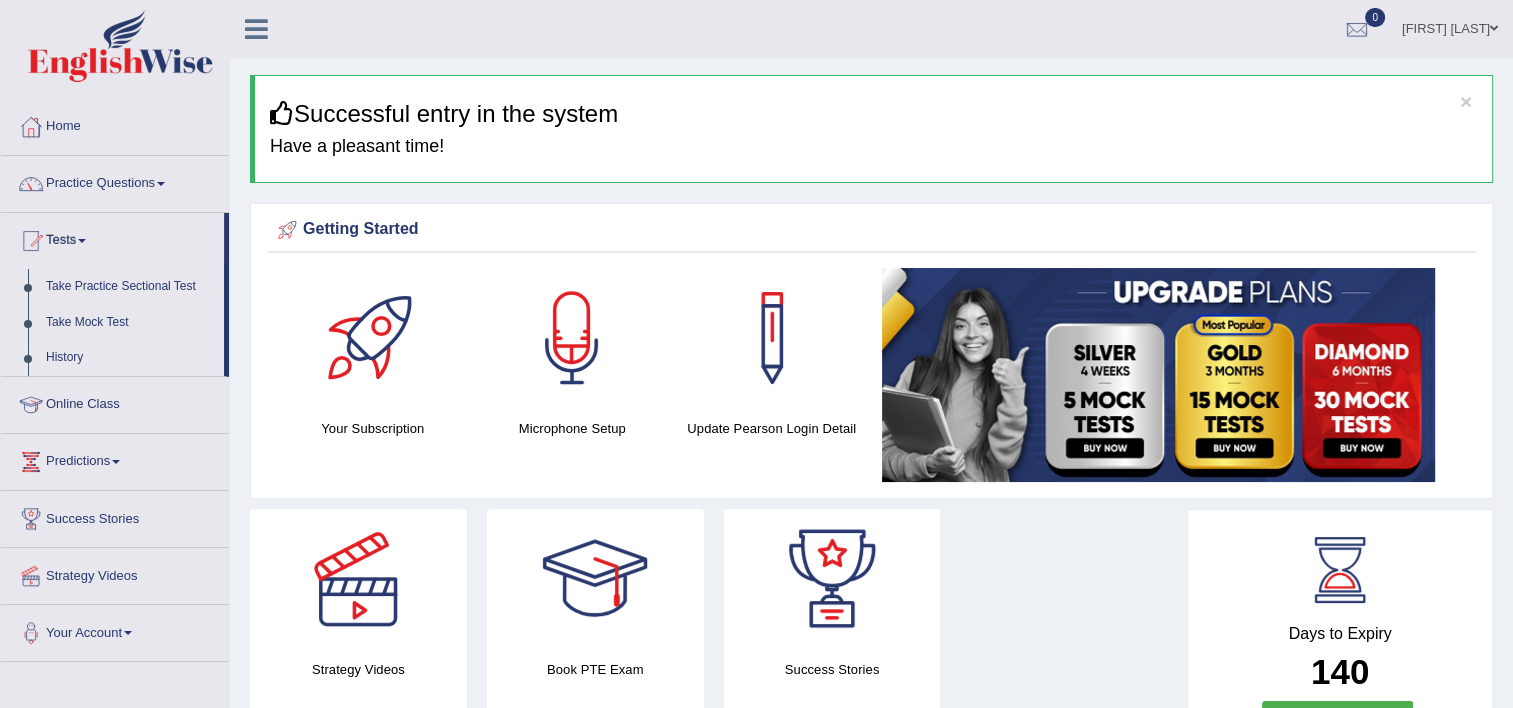 click on "History" at bounding box center [130, 358] 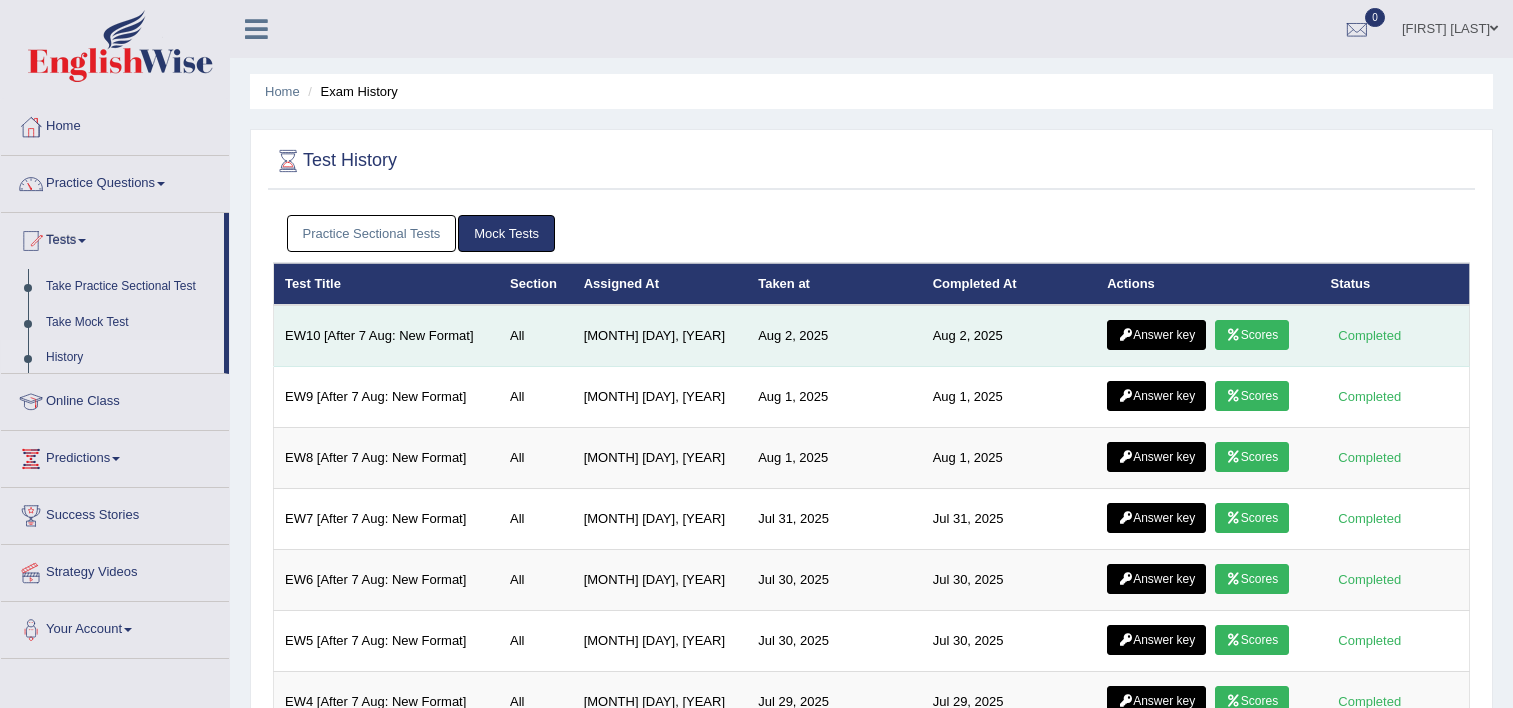 scroll, scrollTop: 0, scrollLeft: 0, axis: both 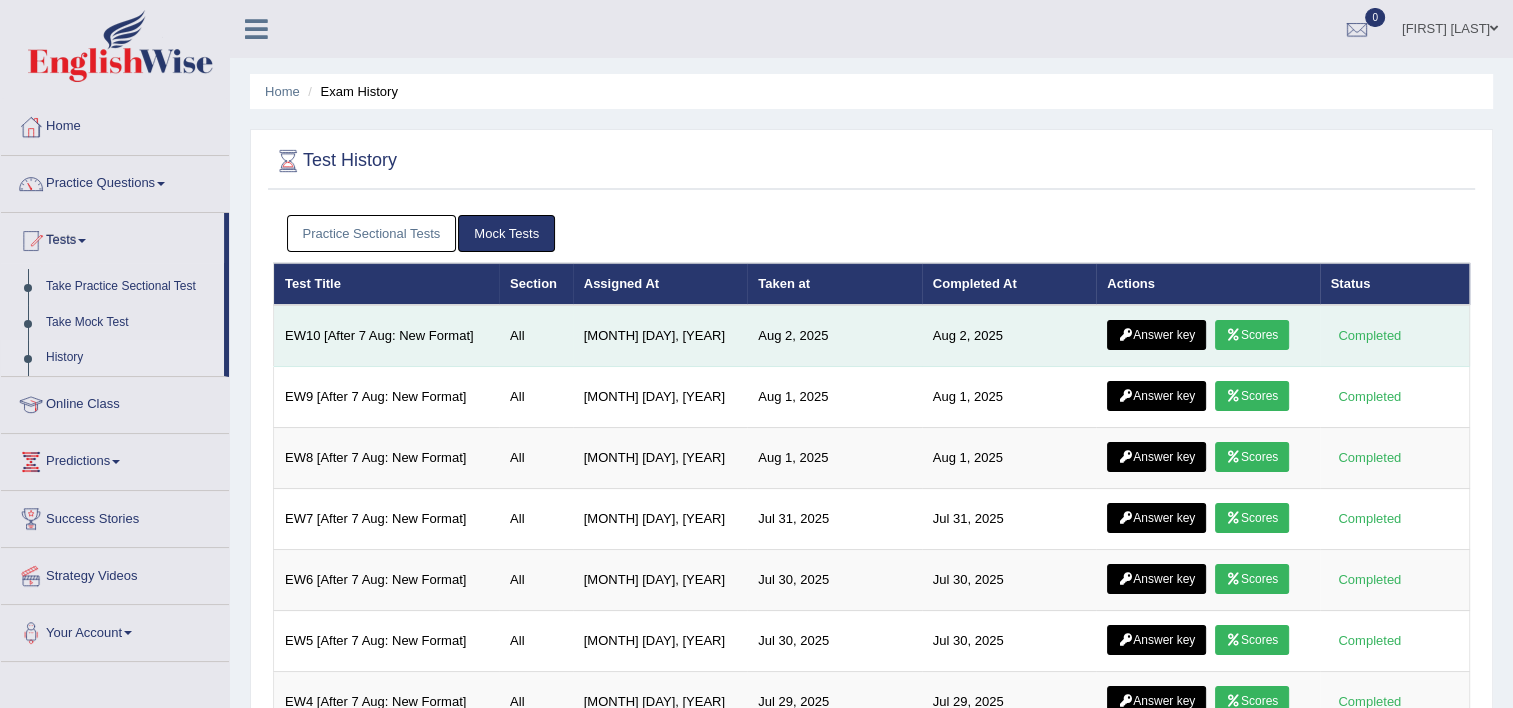 click on "Answer key" at bounding box center (1156, 335) 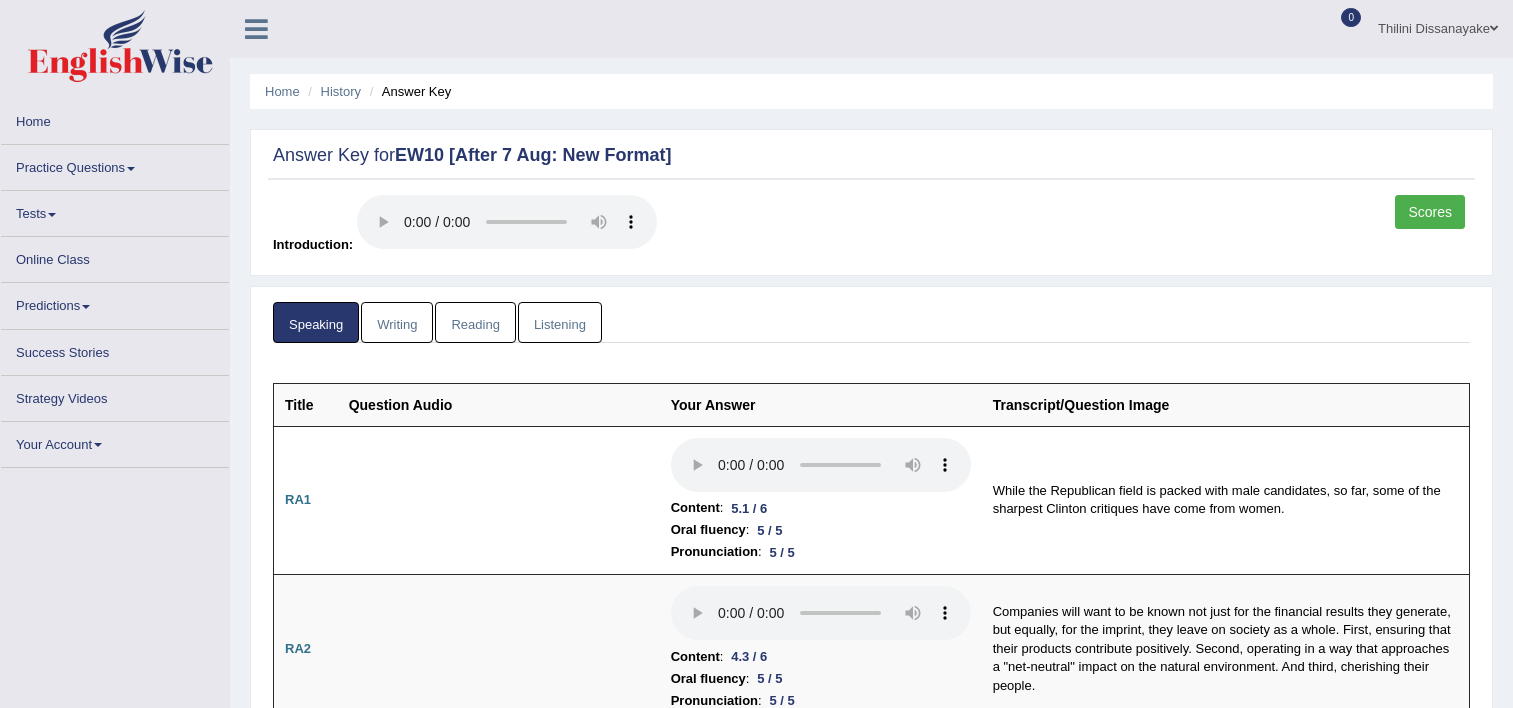 scroll, scrollTop: 0, scrollLeft: 0, axis: both 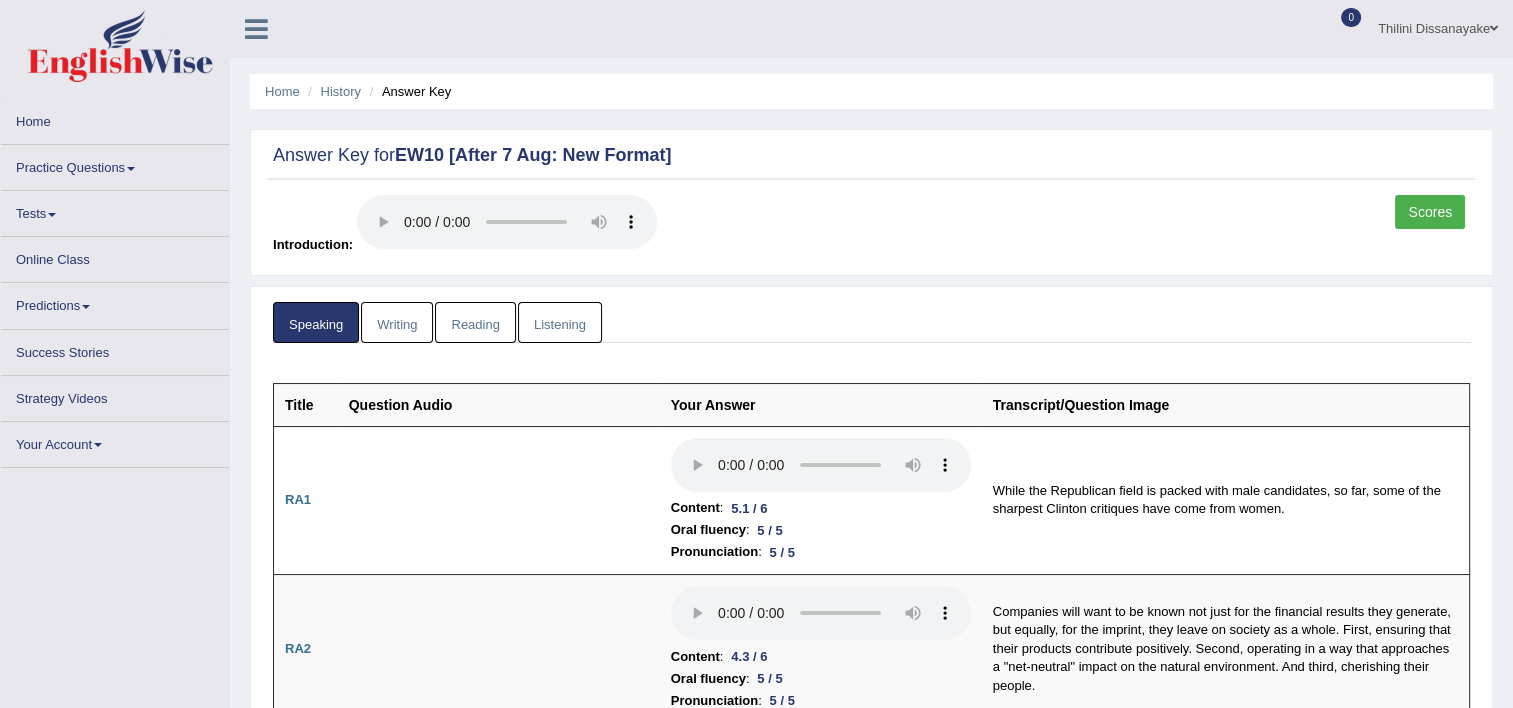 click on "Scores" at bounding box center [1430, 212] 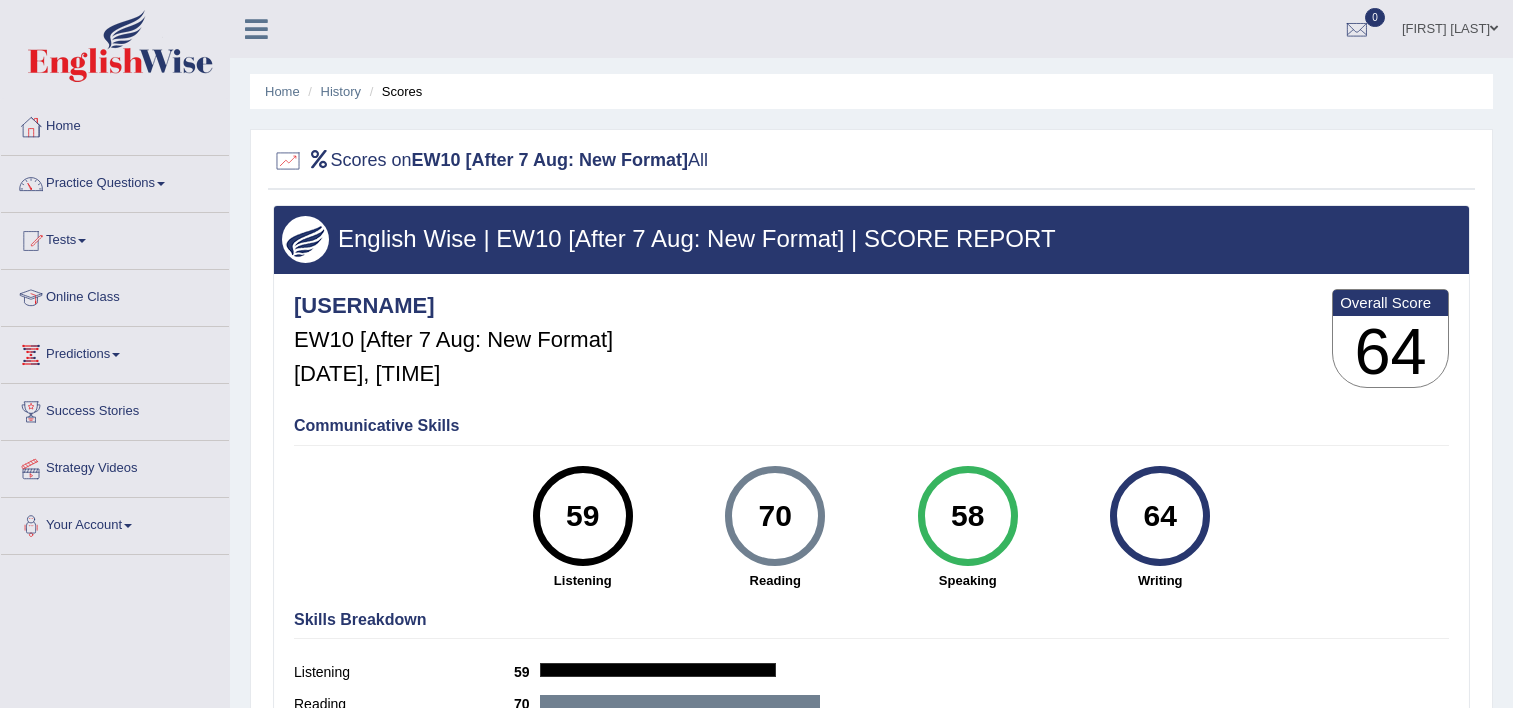 scroll, scrollTop: 0, scrollLeft: 0, axis: both 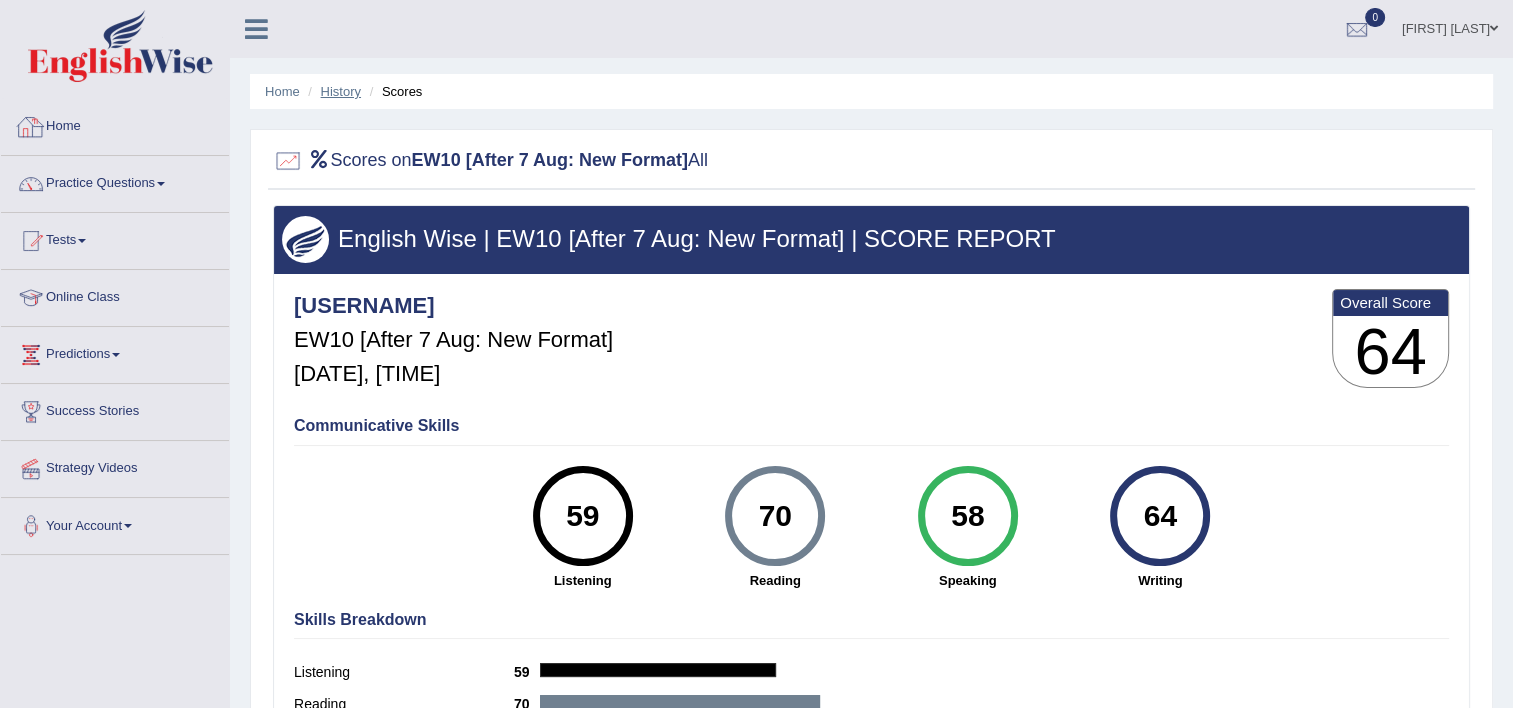 click on "Home
History
Scores" at bounding box center (871, 91) 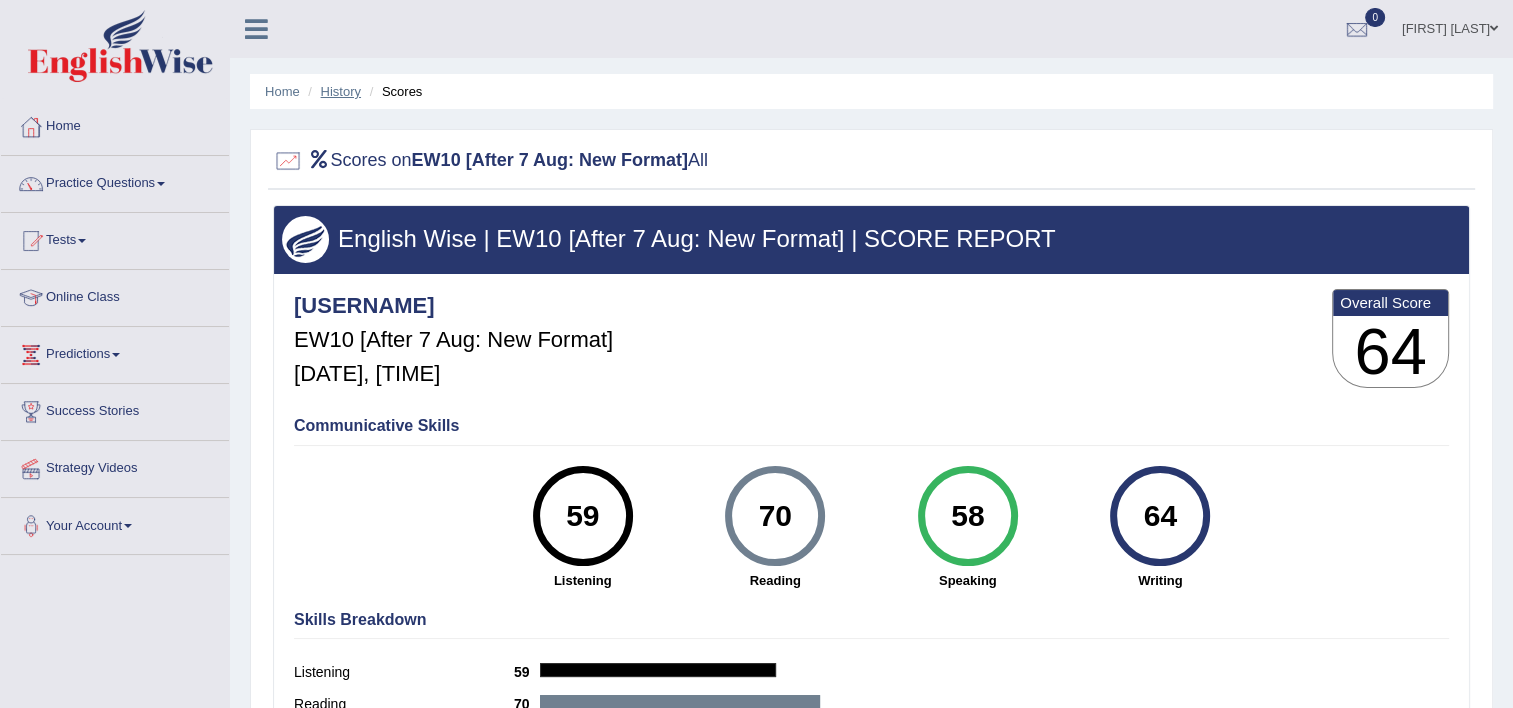 click on "History" at bounding box center [341, 91] 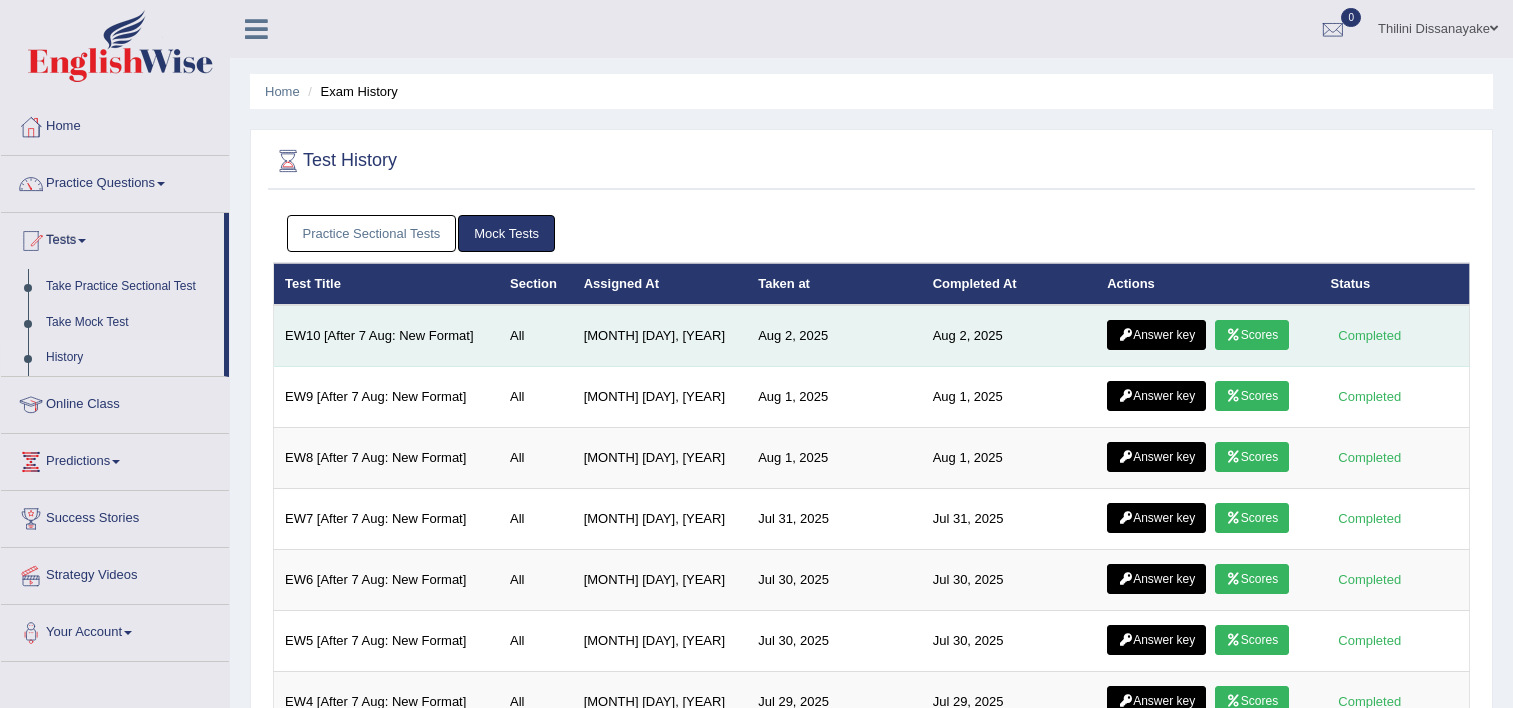 scroll, scrollTop: 0, scrollLeft: 0, axis: both 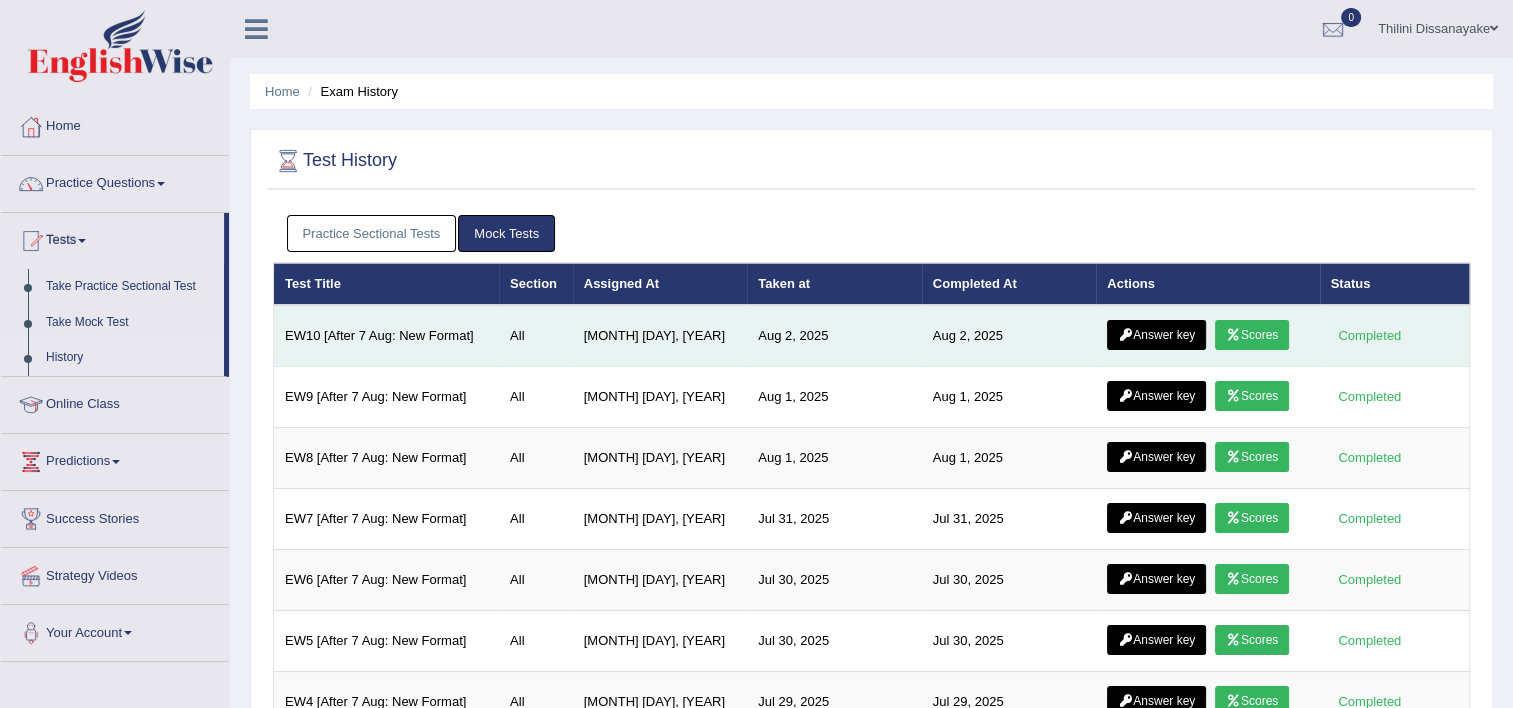 click at bounding box center (1125, 335) 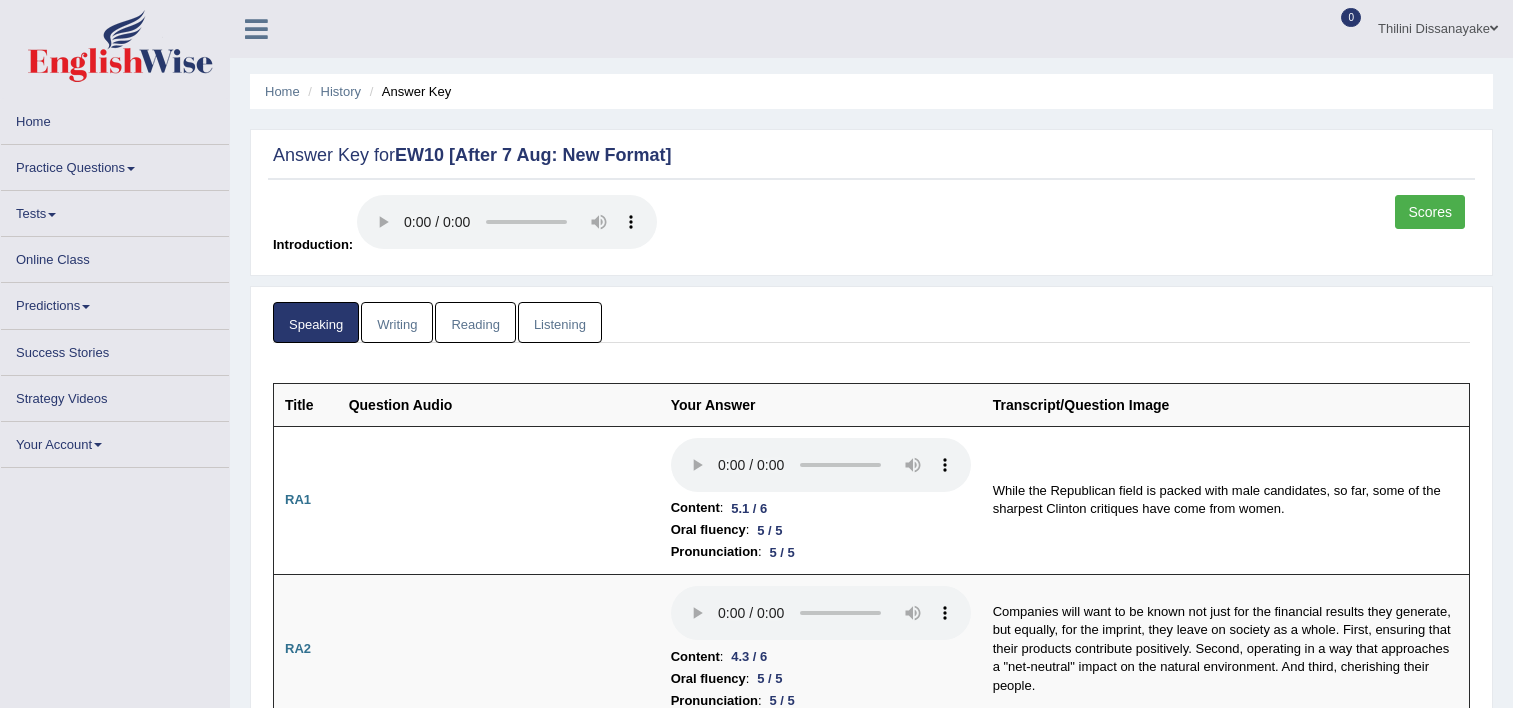 scroll, scrollTop: 0, scrollLeft: 0, axis: both 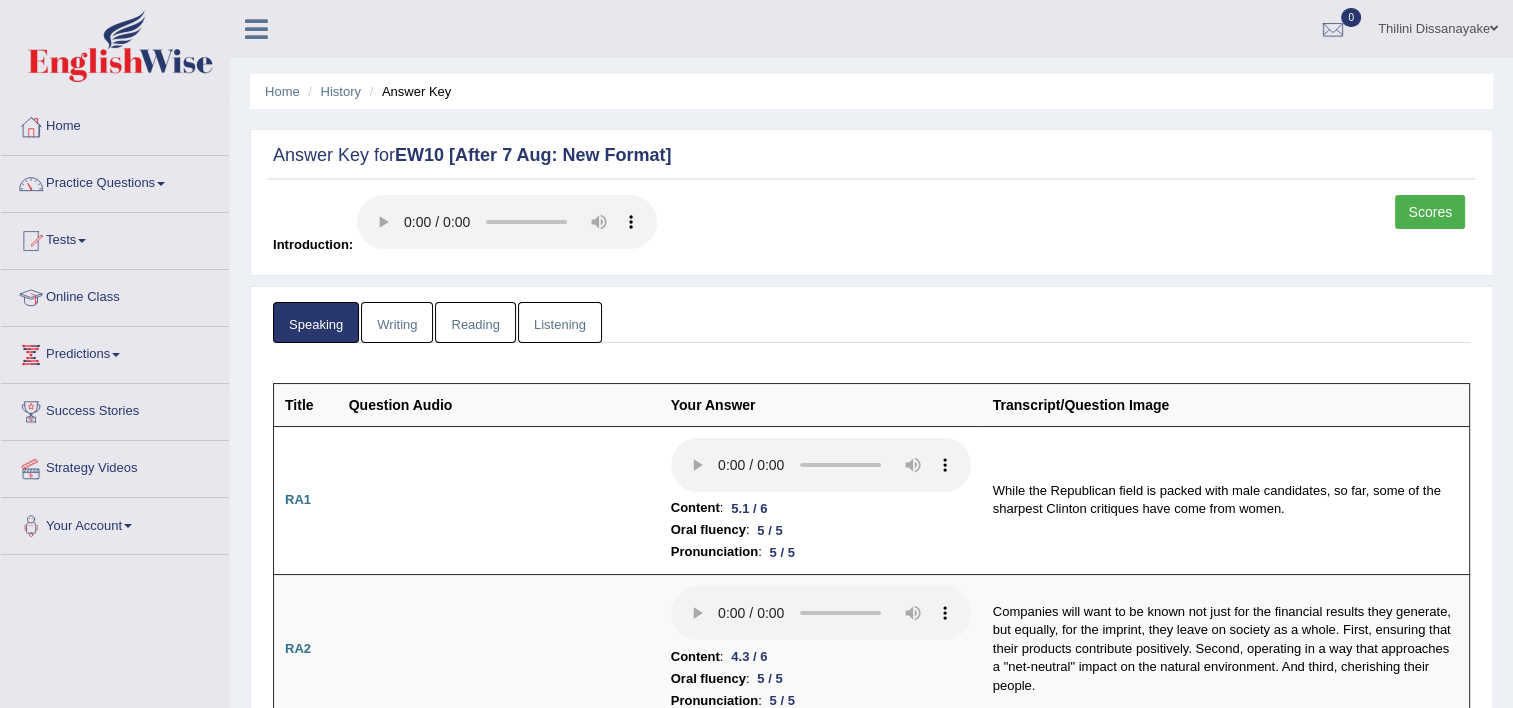 click on "Listening" at bounding box center [560, 322] 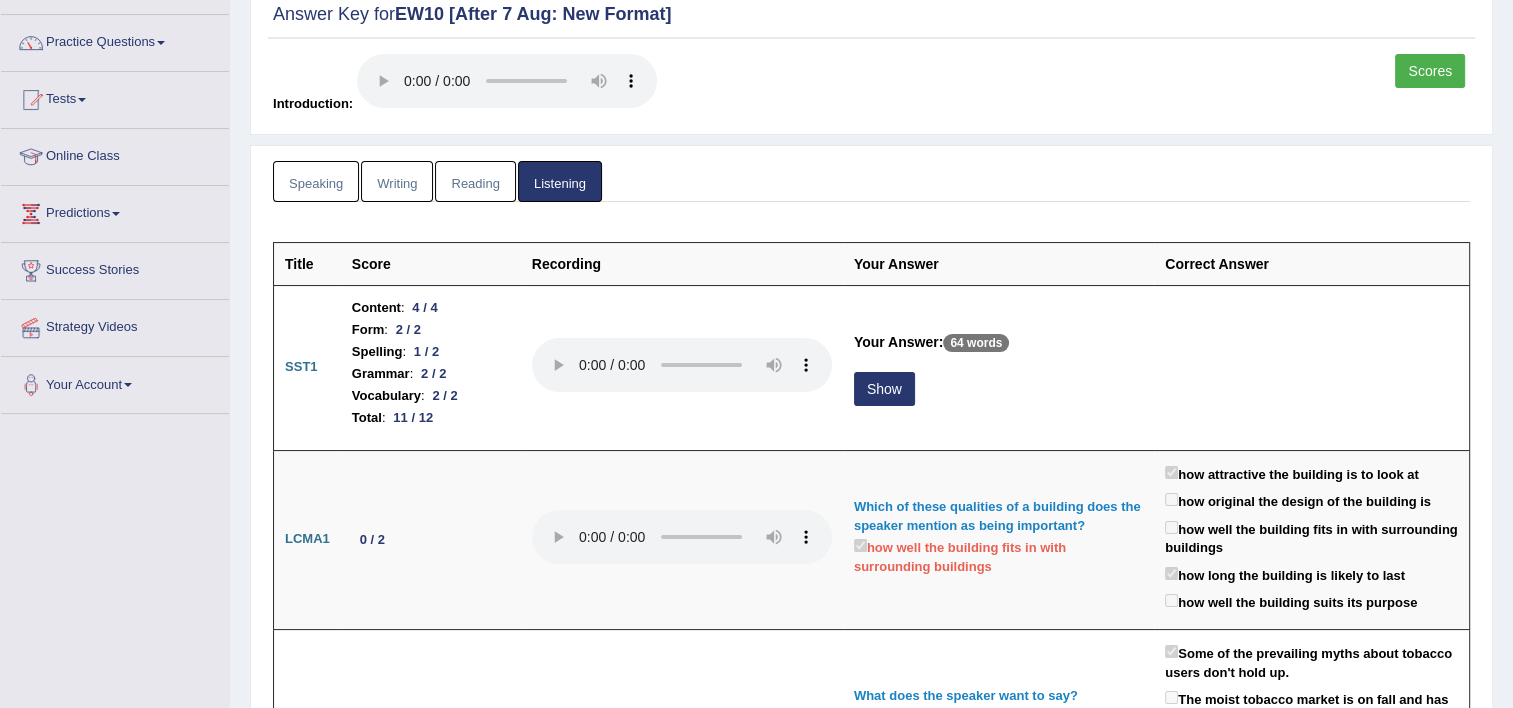 scroll, scrollTop: 300, scrollLeft: 0, axis: vertical 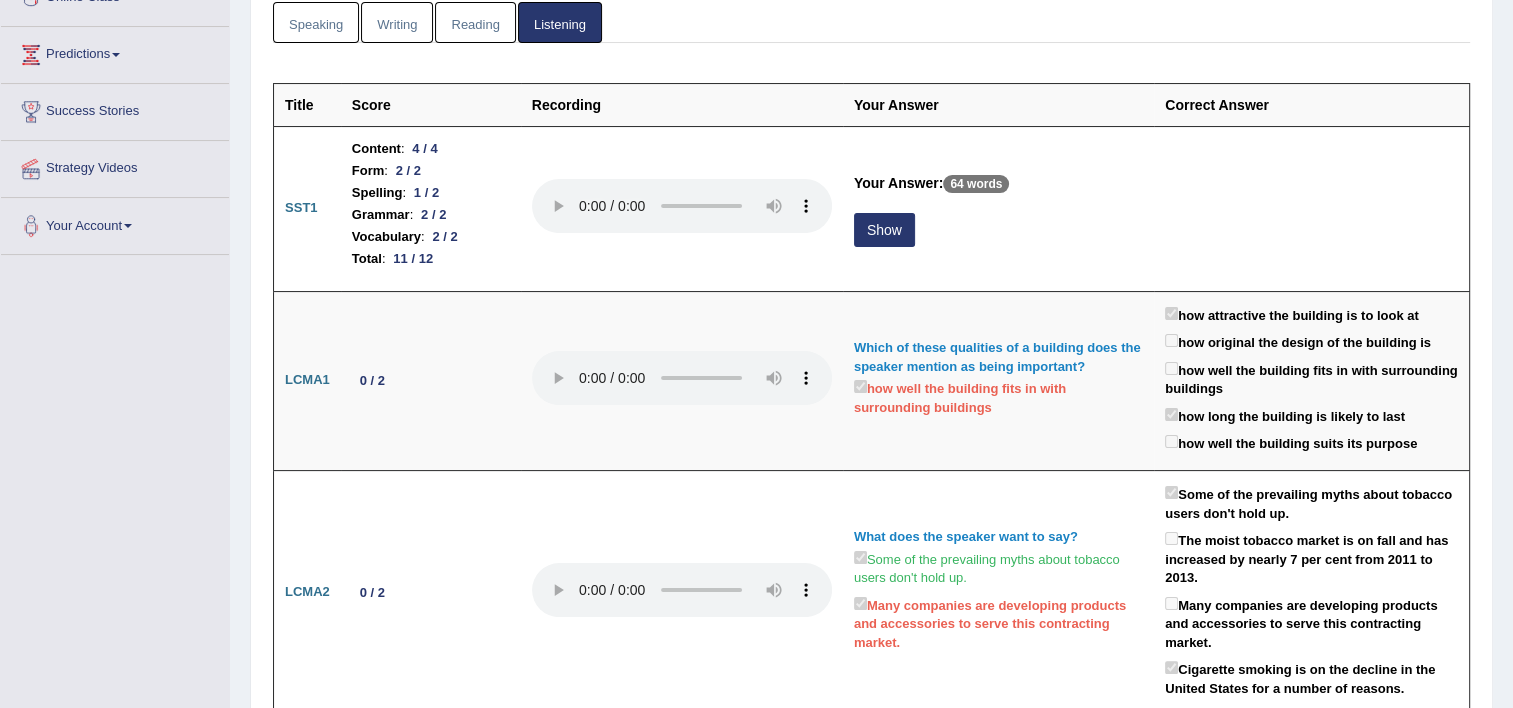click on "Speaking" at bounding box center [316, 22] 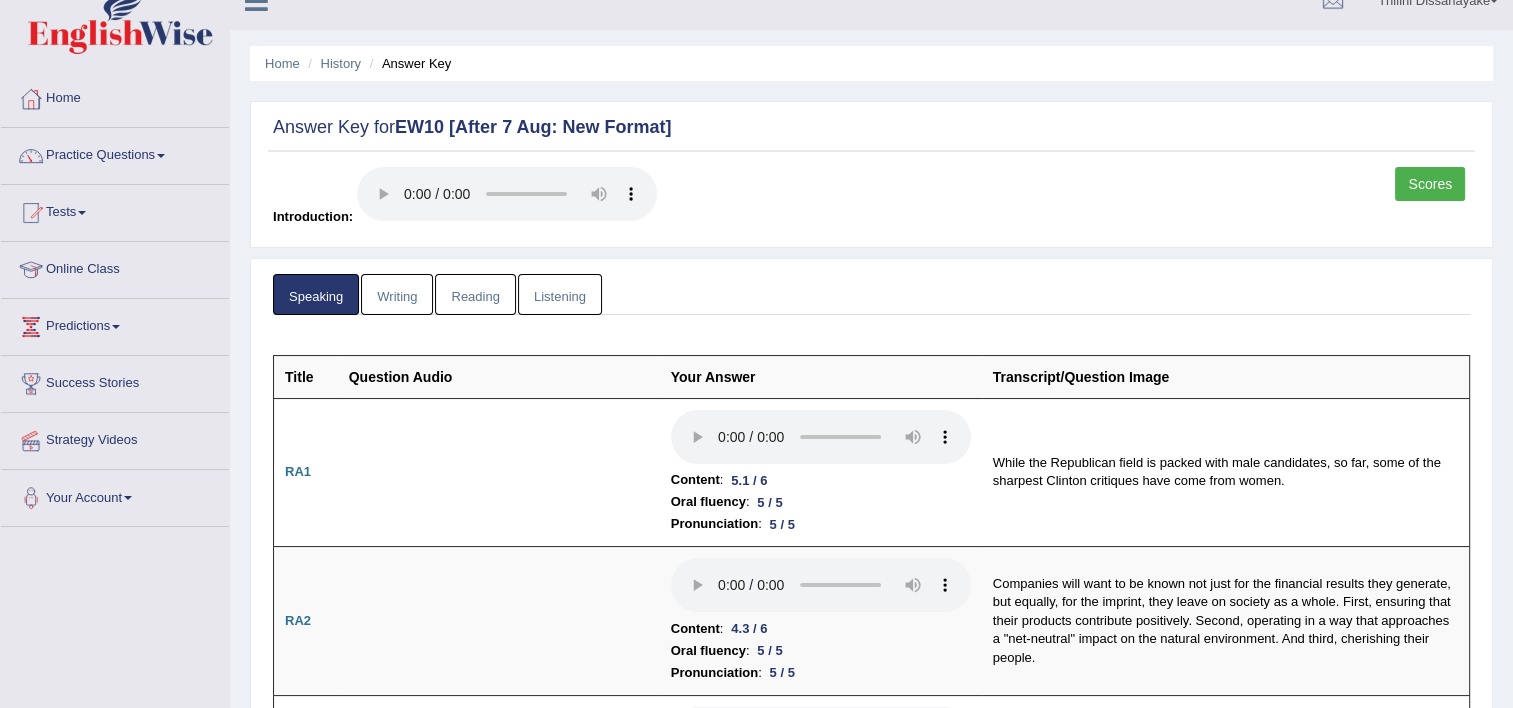 scroll, scrollTop: 0, scrollLeft: 0, axis: both 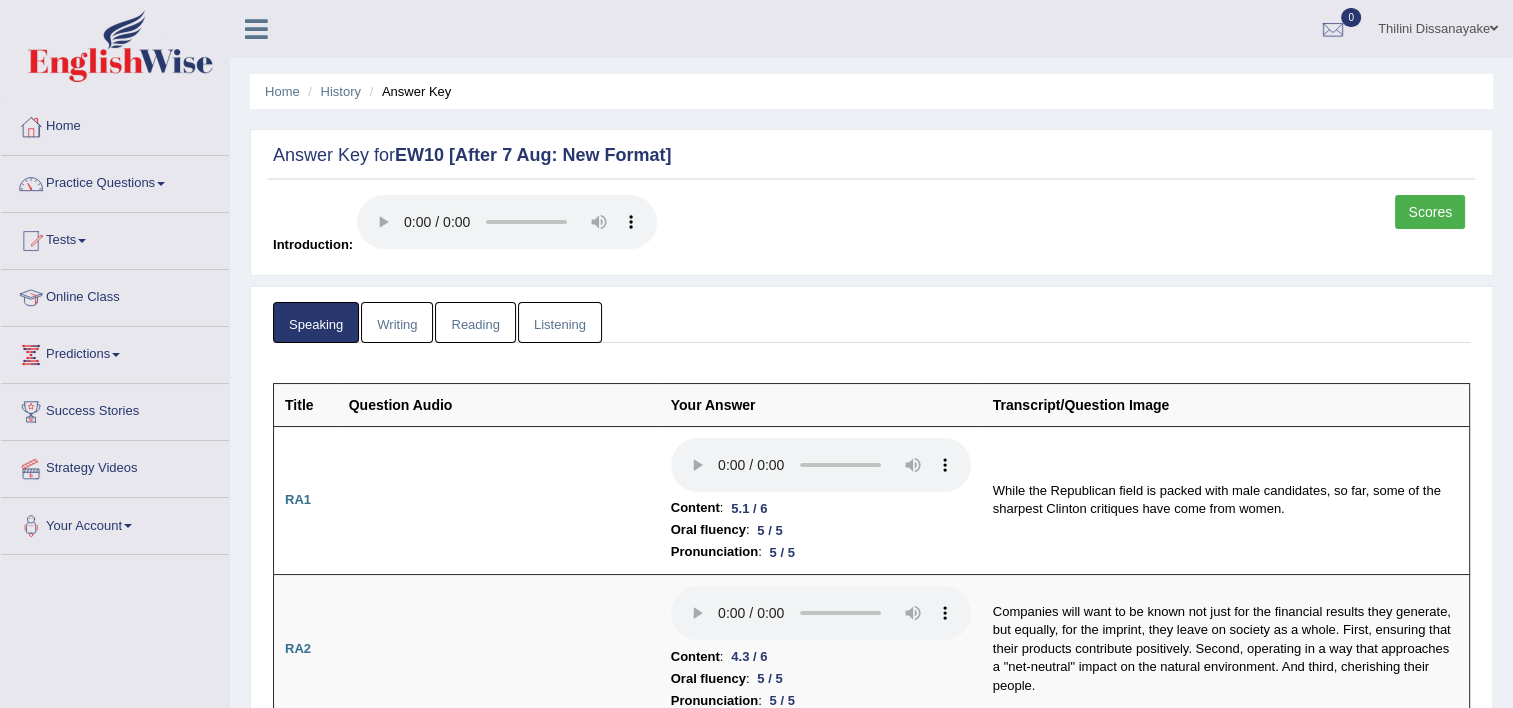 click on "Writing" at bounding box center [397, 322] 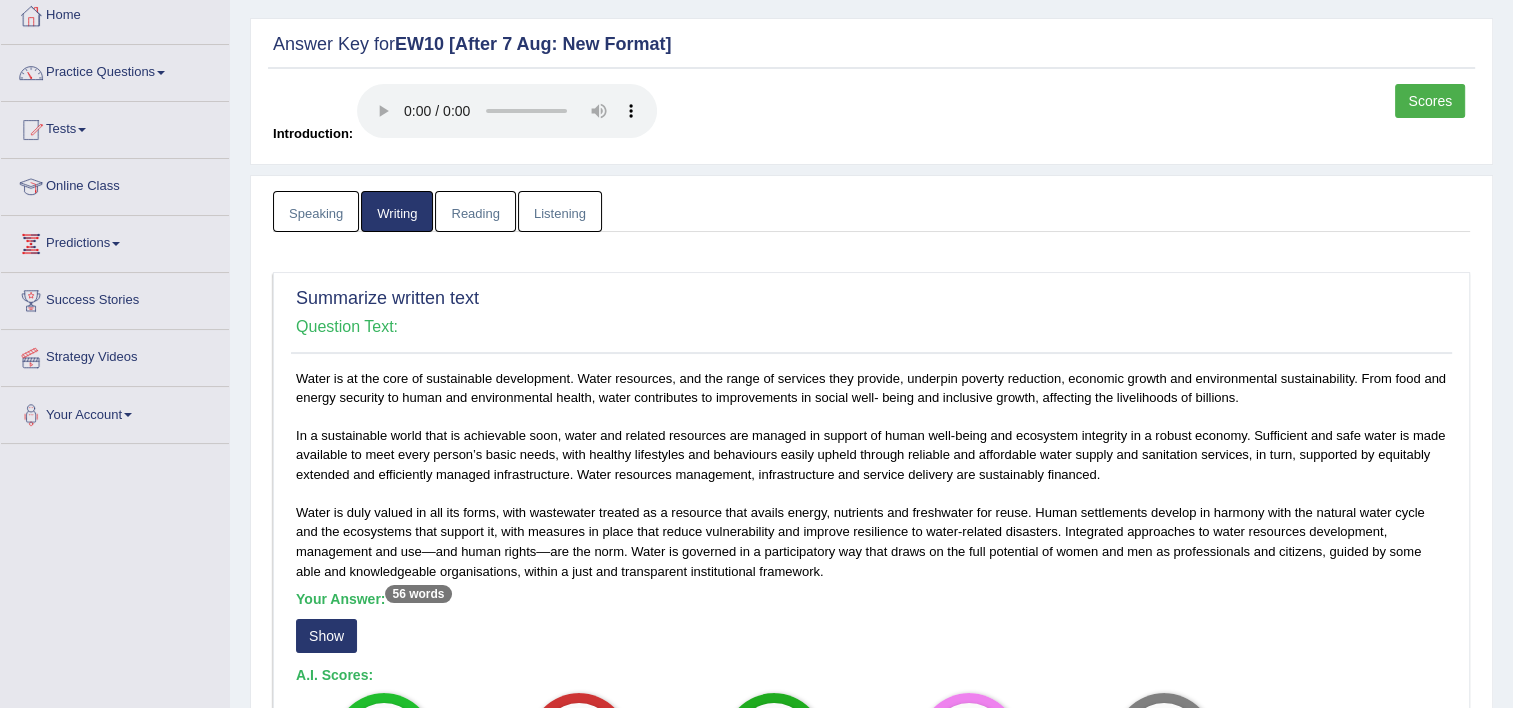 scroll, scrollTop: 0, scrollLeft: 0, axis: both 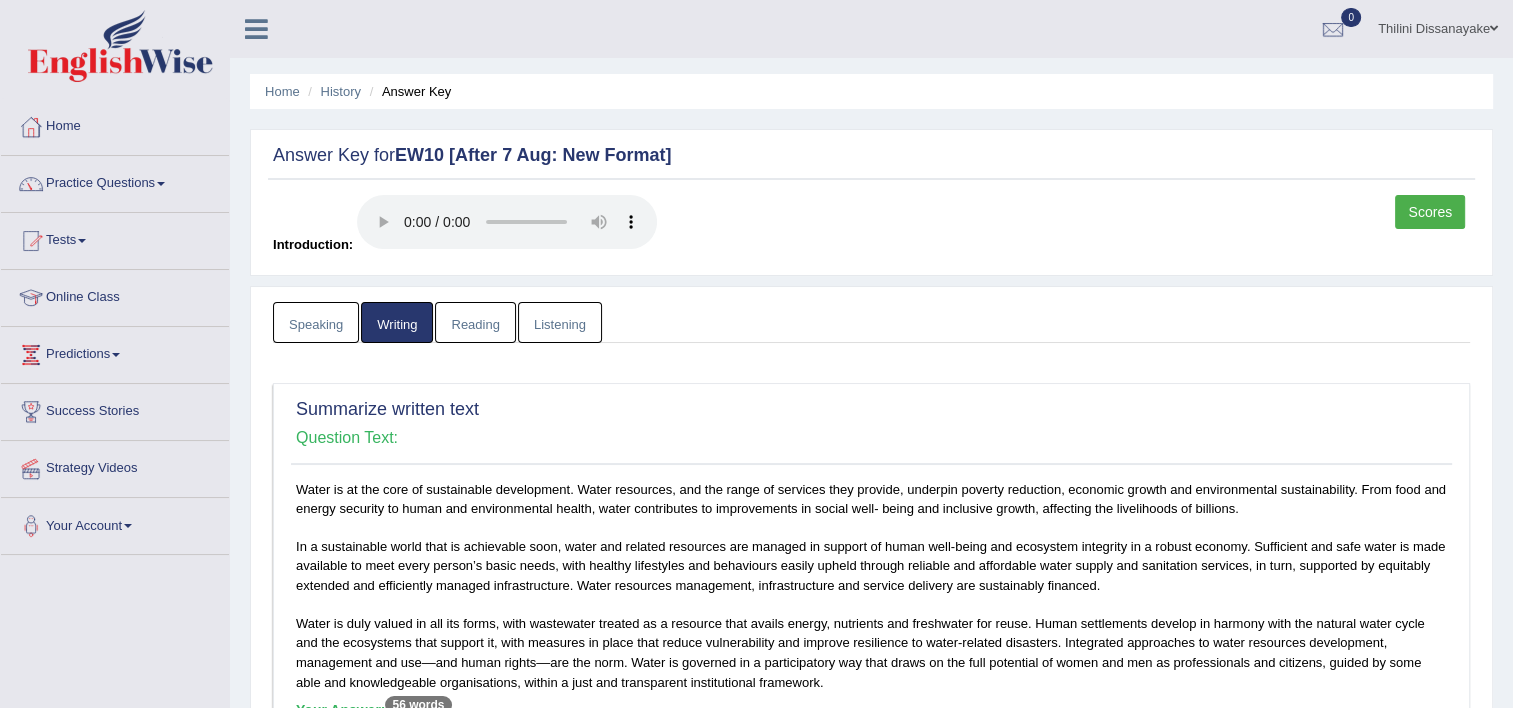 click on "Reading" at bounding box center (475, 322) 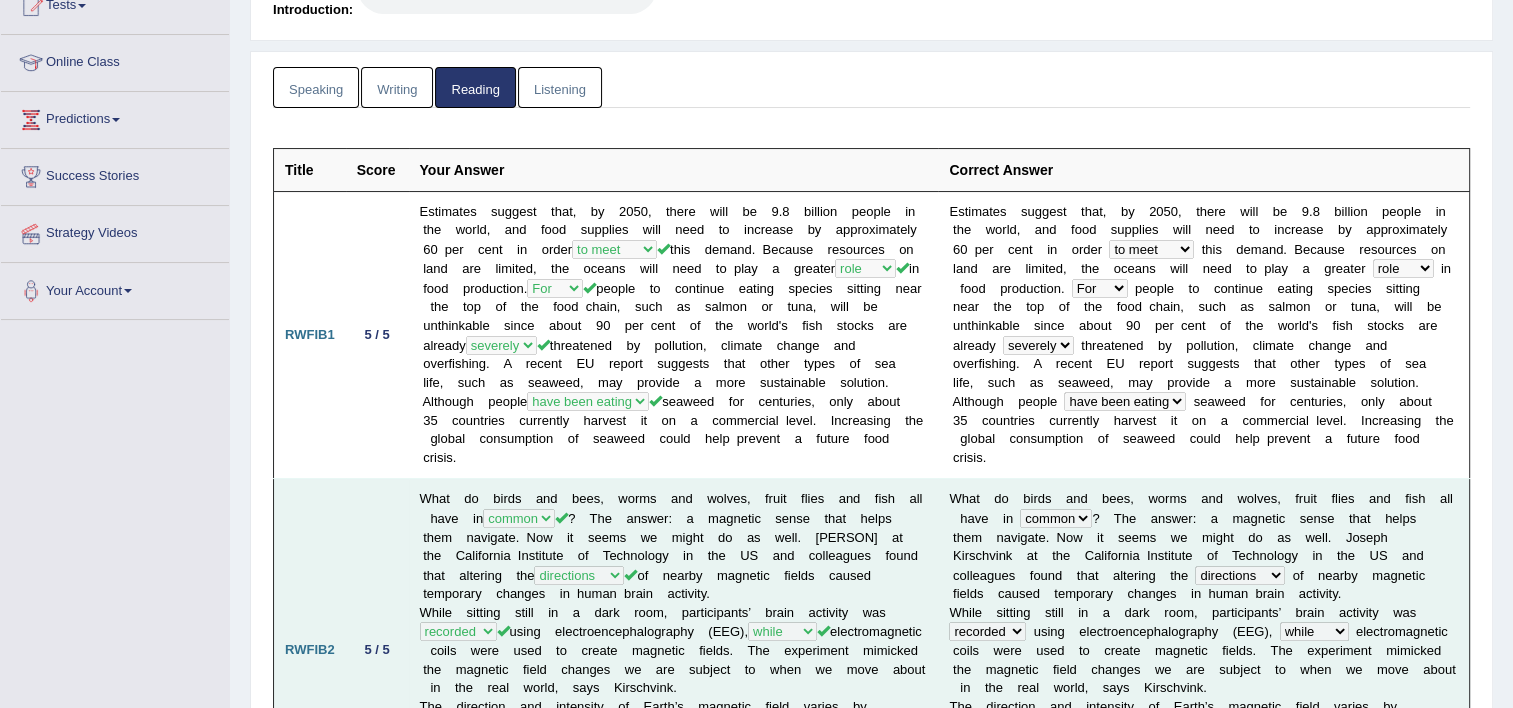 scroll, scrollTop: 0, scrollLeft: 0, axis: both 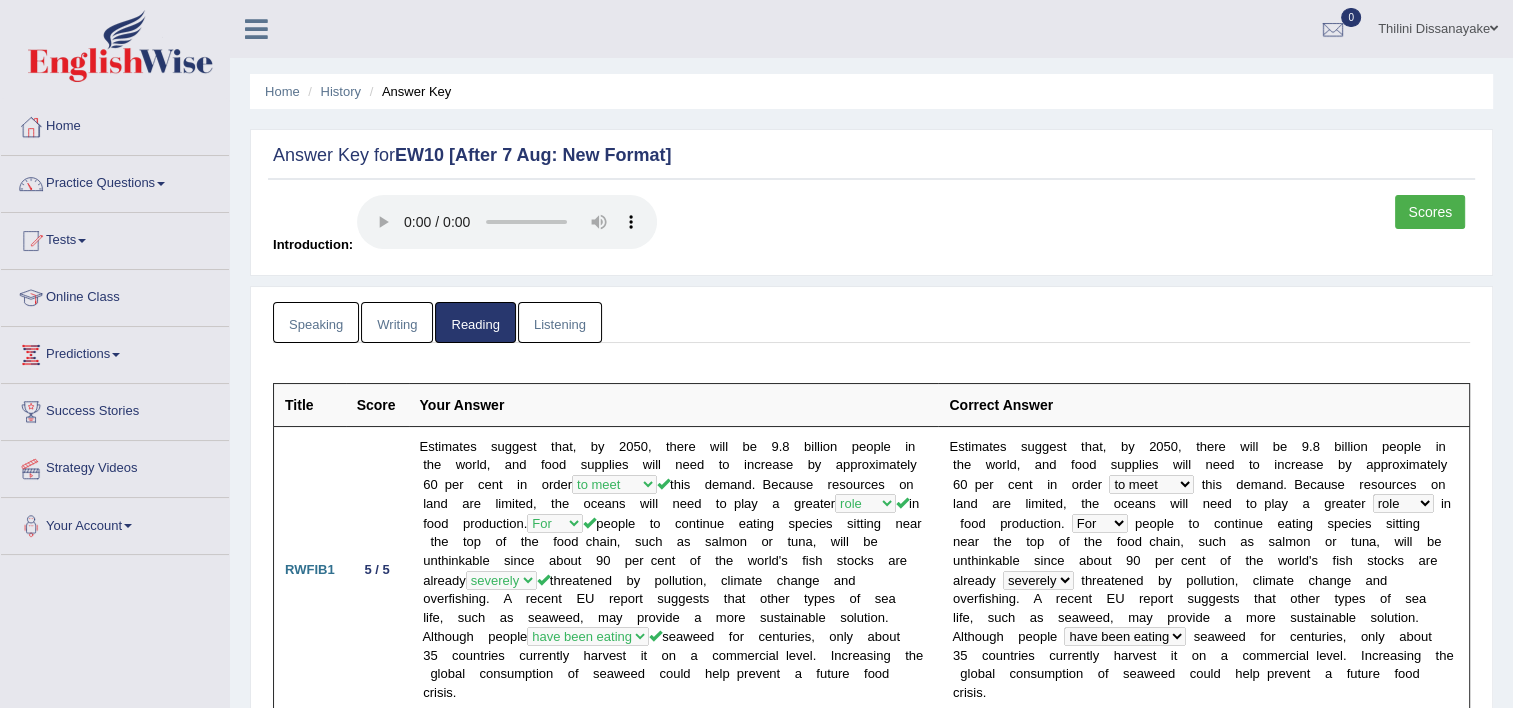 click on "Listening" at bounding box center [560, 322] 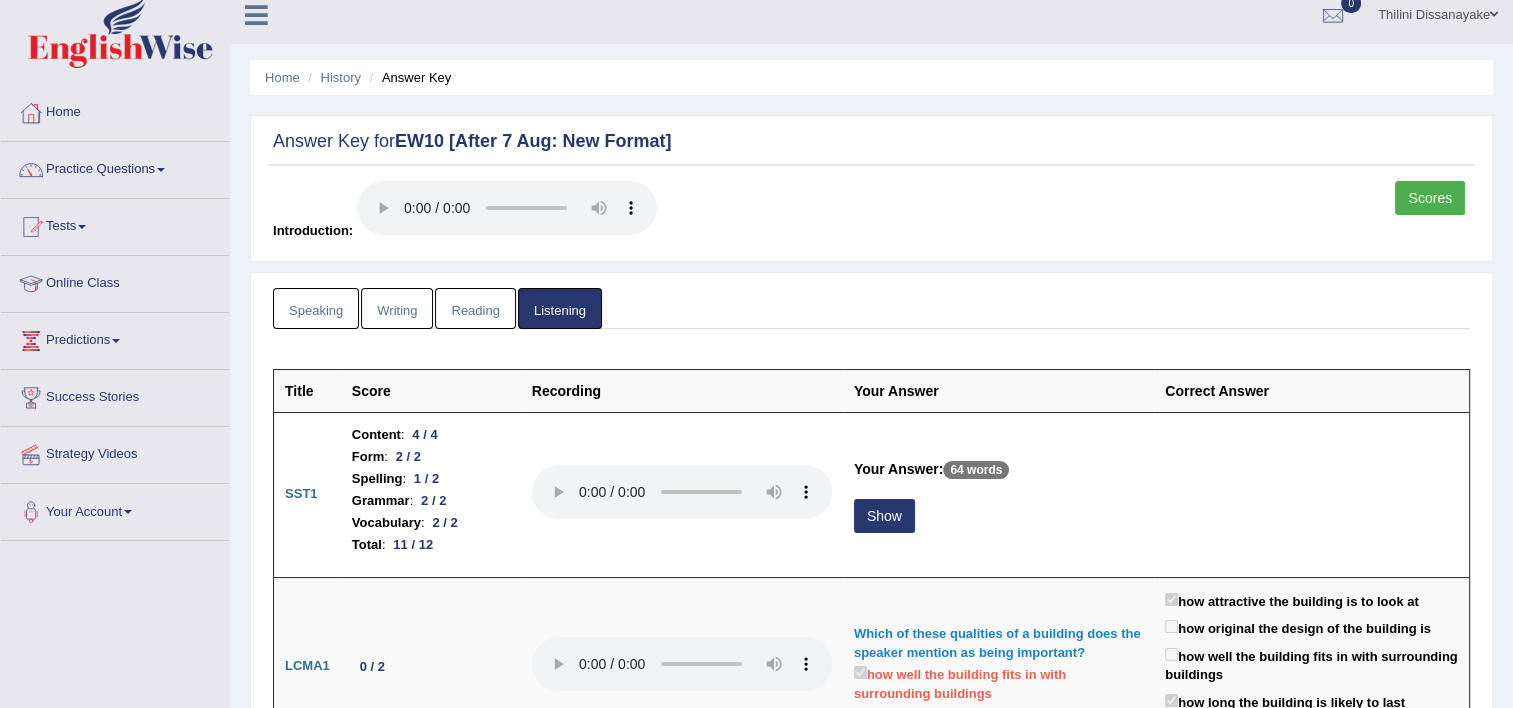scroll, scrollTop: 0, scrollLeft: 0, axis: both 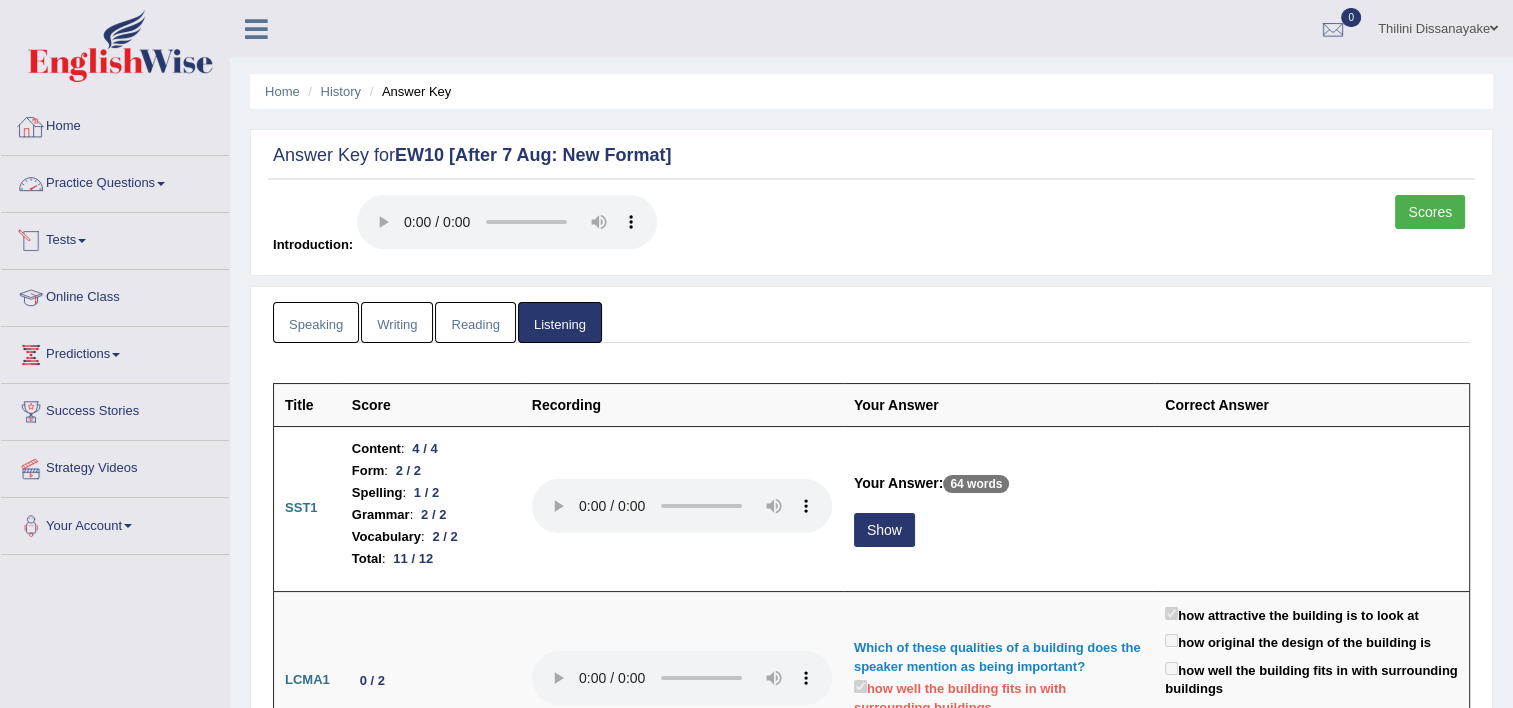 click on "Practice Questions" at bounding box center [115, 181] 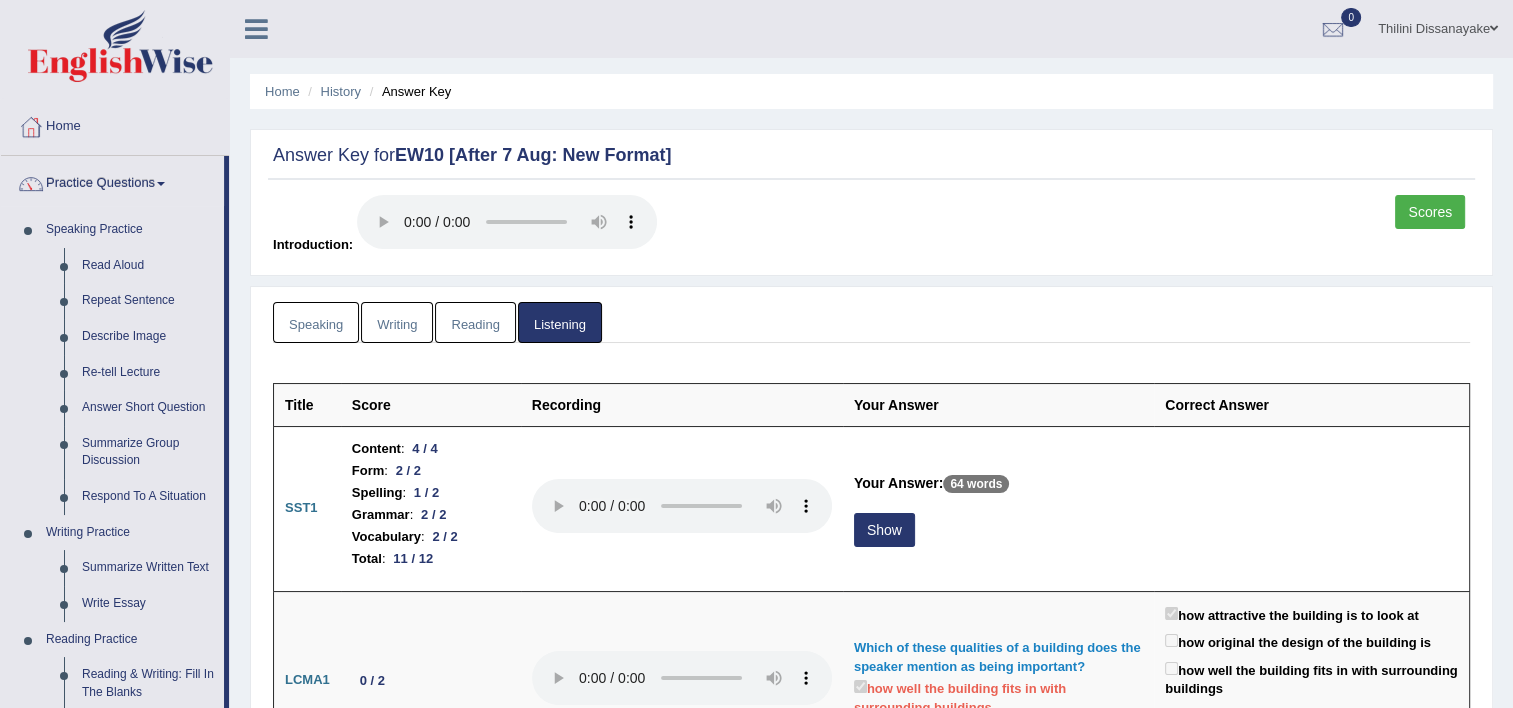 click on "Practice Questions" at bounding box center (112, 181) 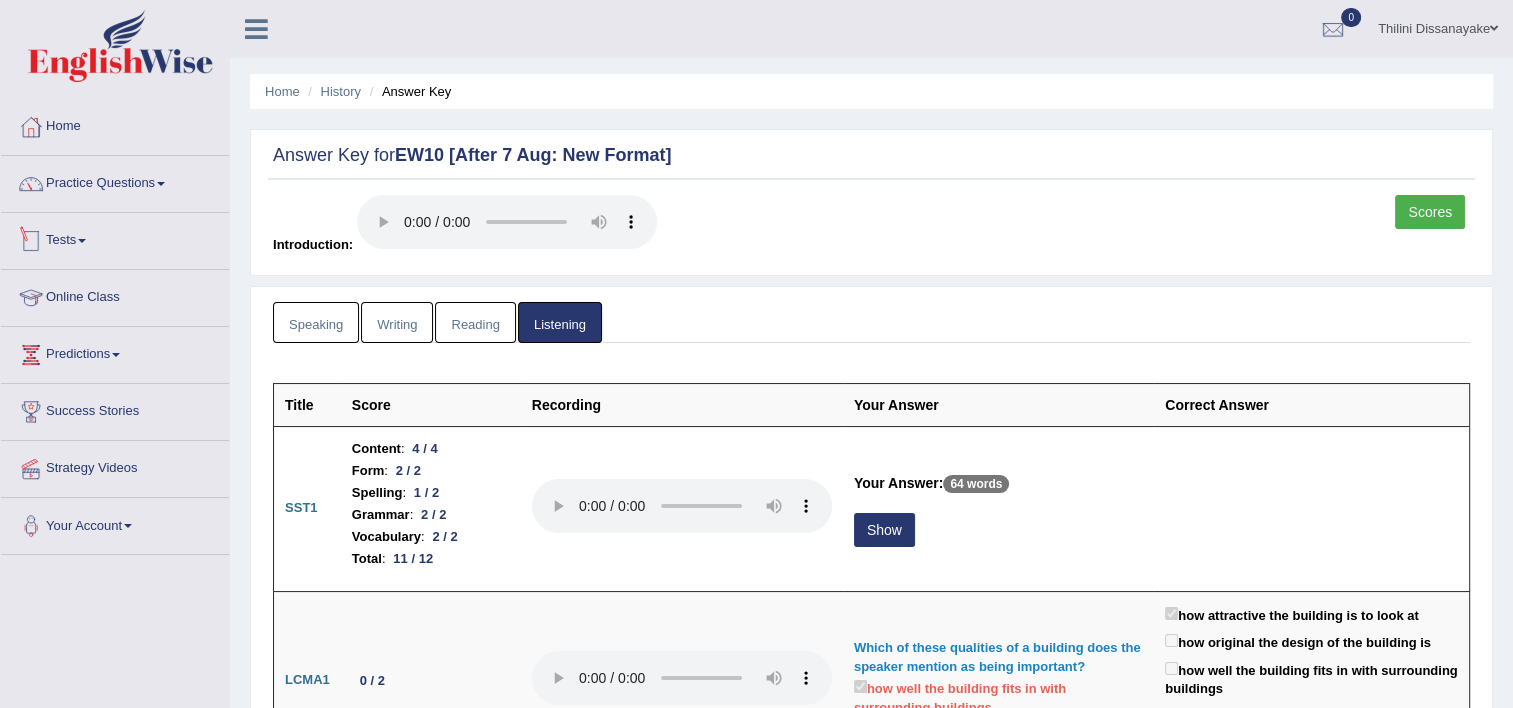 click on "Tests" at bounding box center (115, 238) 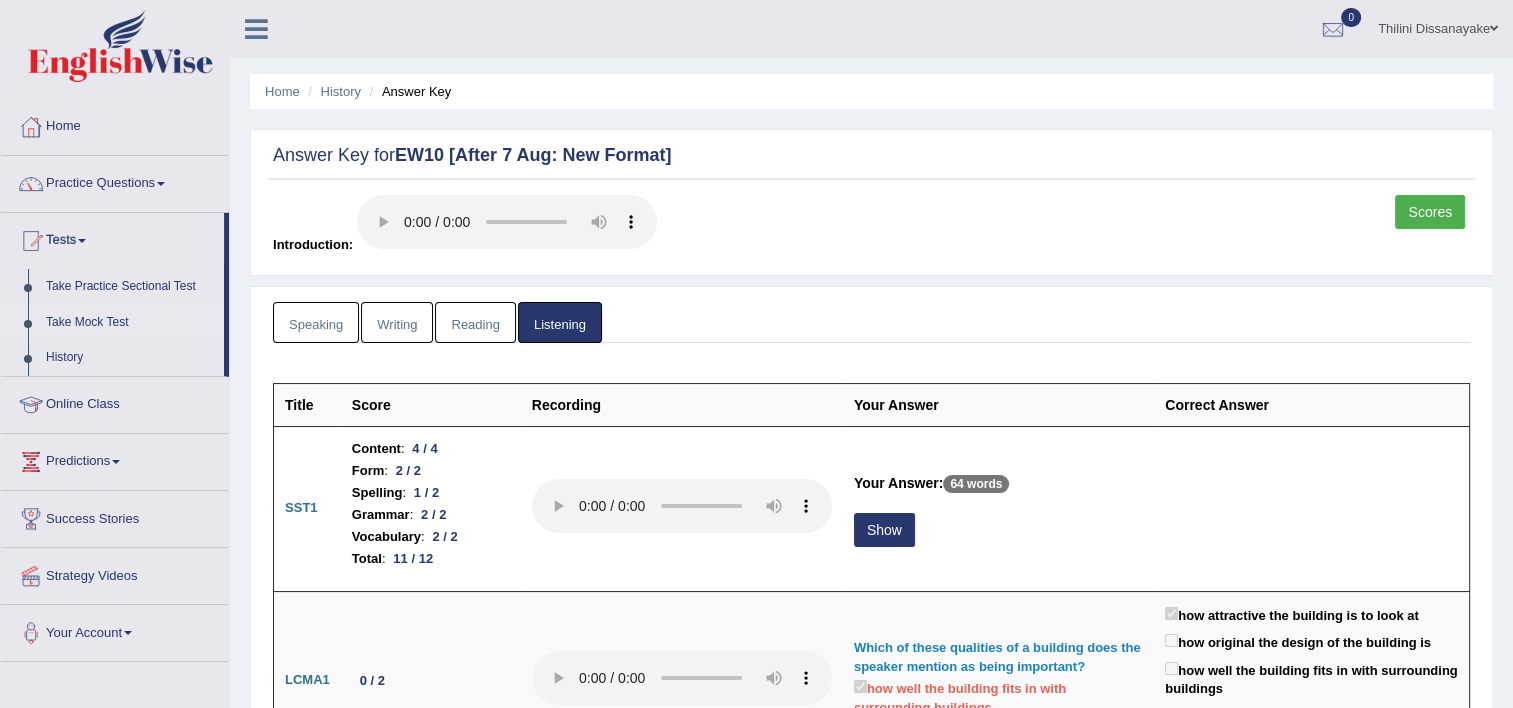 click on "Take Mock Test" at bounding box center [130, 323] 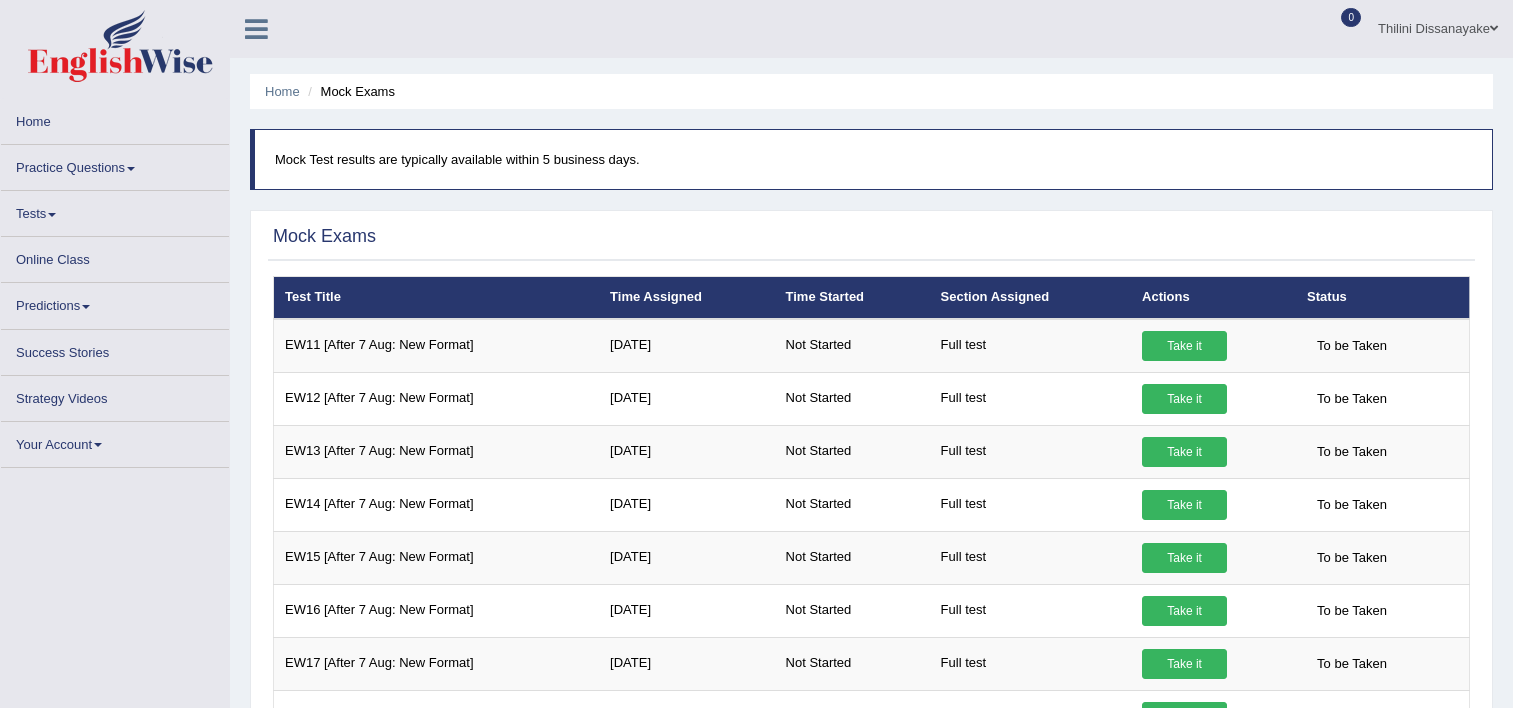 scroll, scrollTop: 0, scrollLeft: 0, axis: both 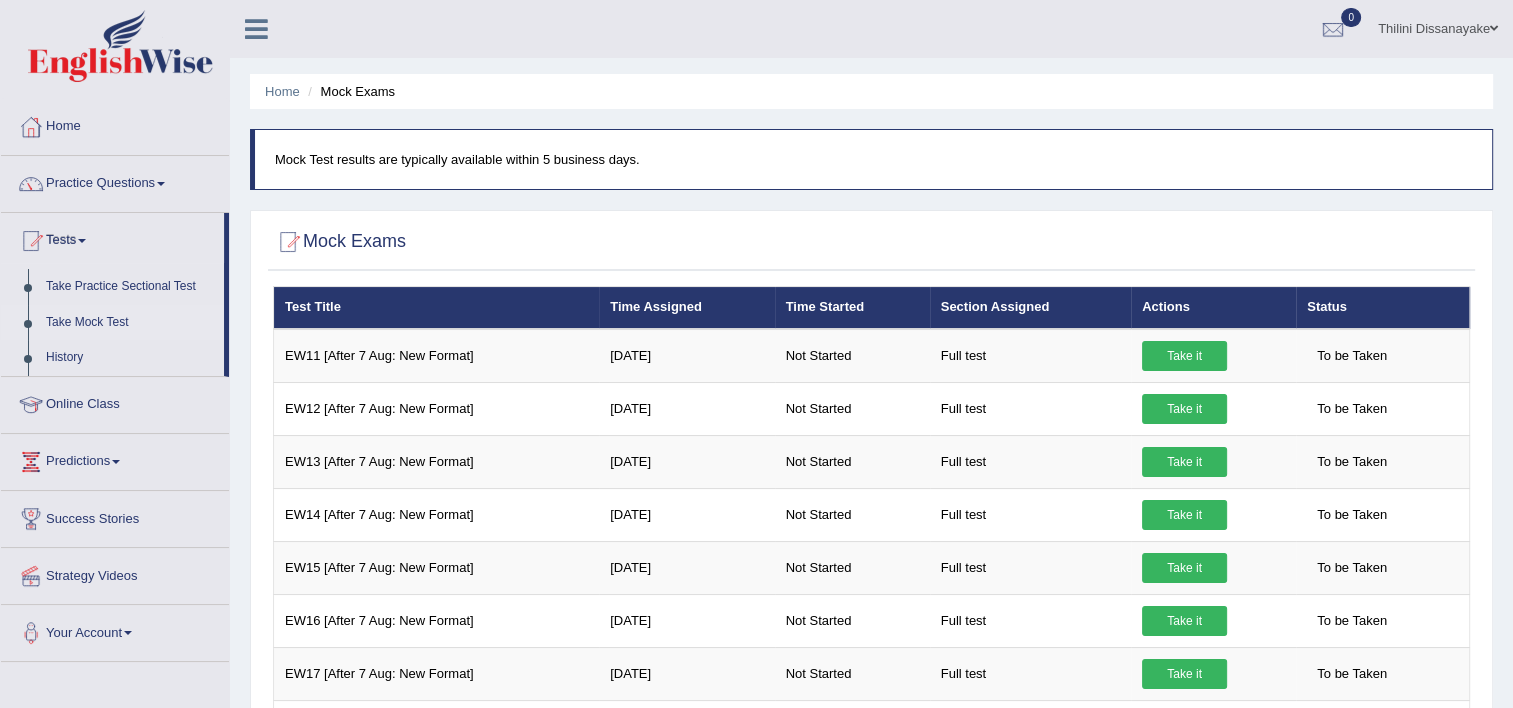 click on "Take Mock Test" at bounding box center [130, 323] 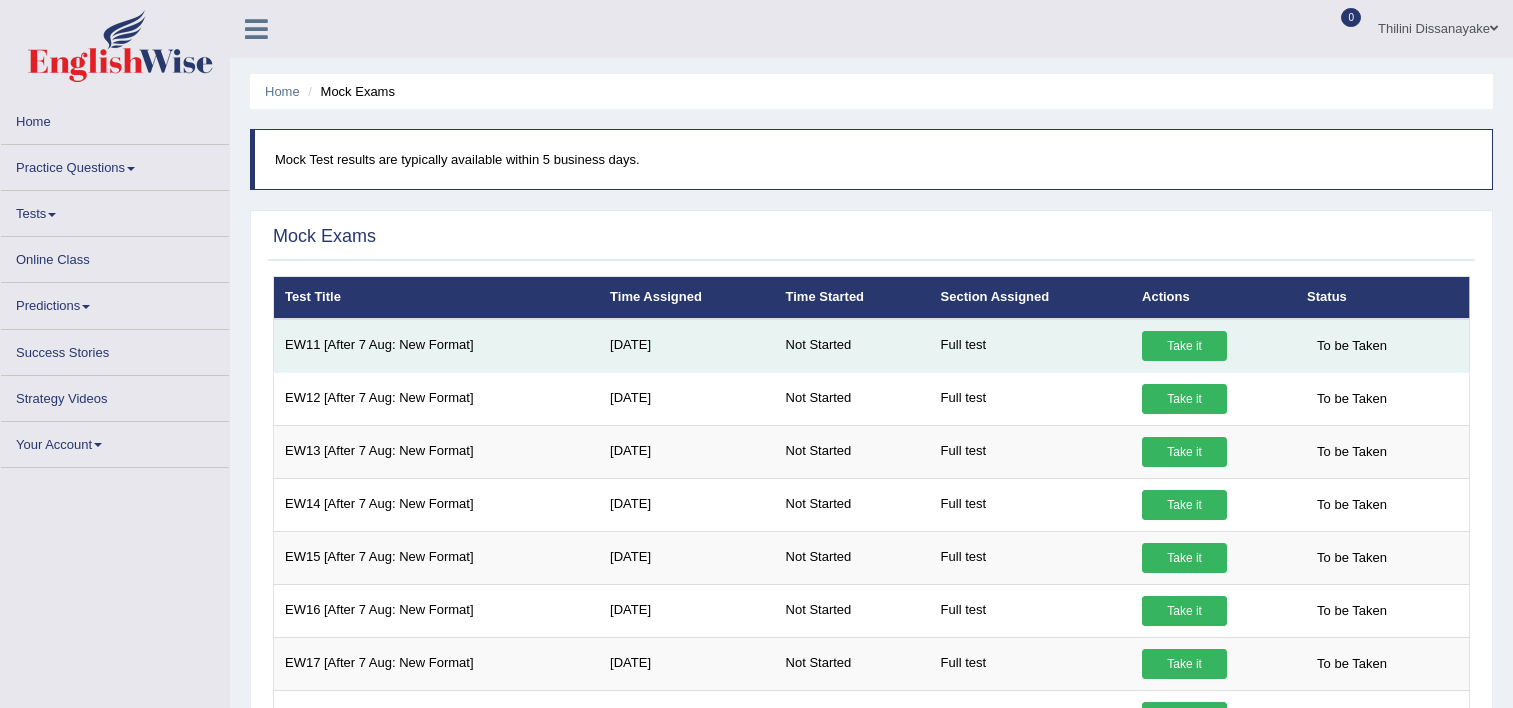 scroll, scrollTop: 0, scrollLeft: 0, axis: both 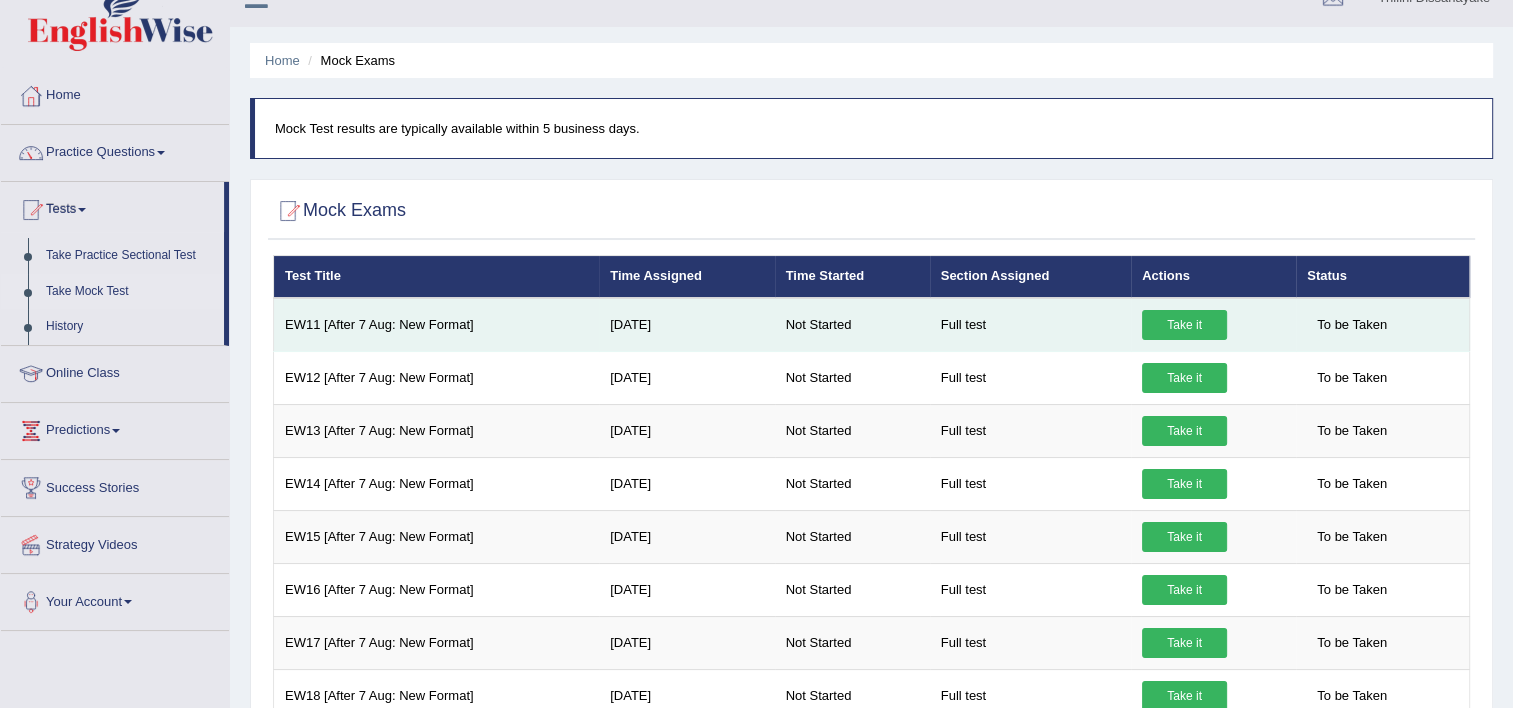 click on "Take it" at bounding box center (1184, 325) 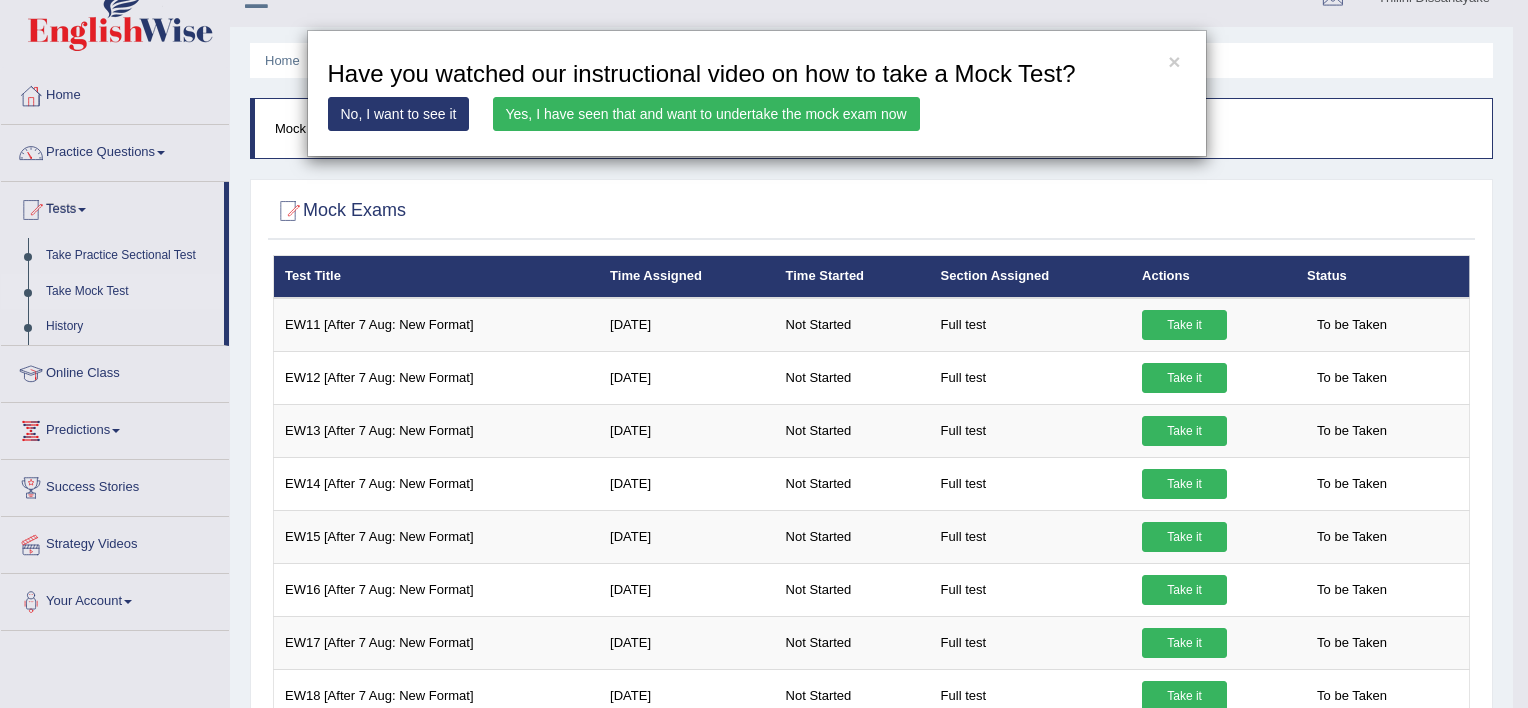 click on "Yes, I have seen that and want to undertake the mock exam now" at bounding box center [706, 114] 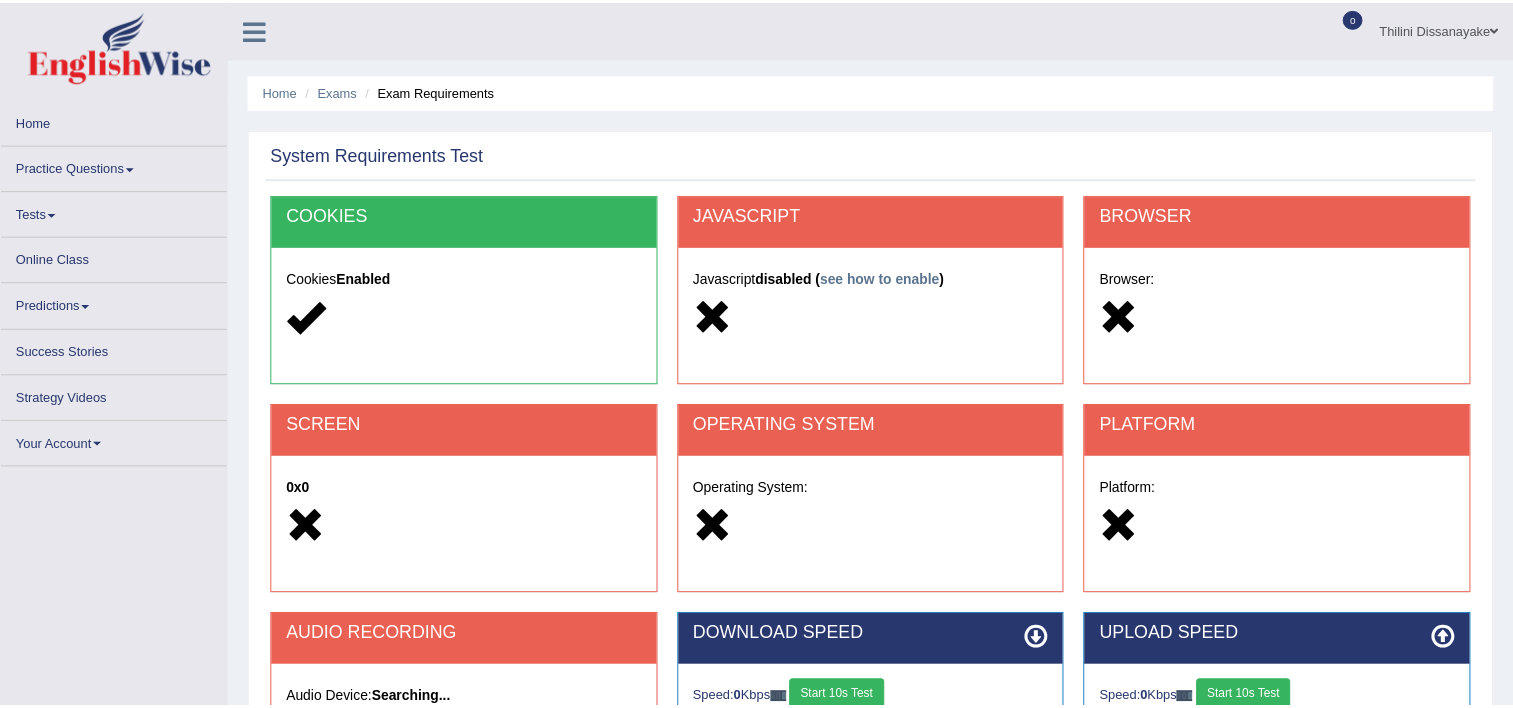 scroll, scrollTop: 0, scrollLeft: 0, axis: both 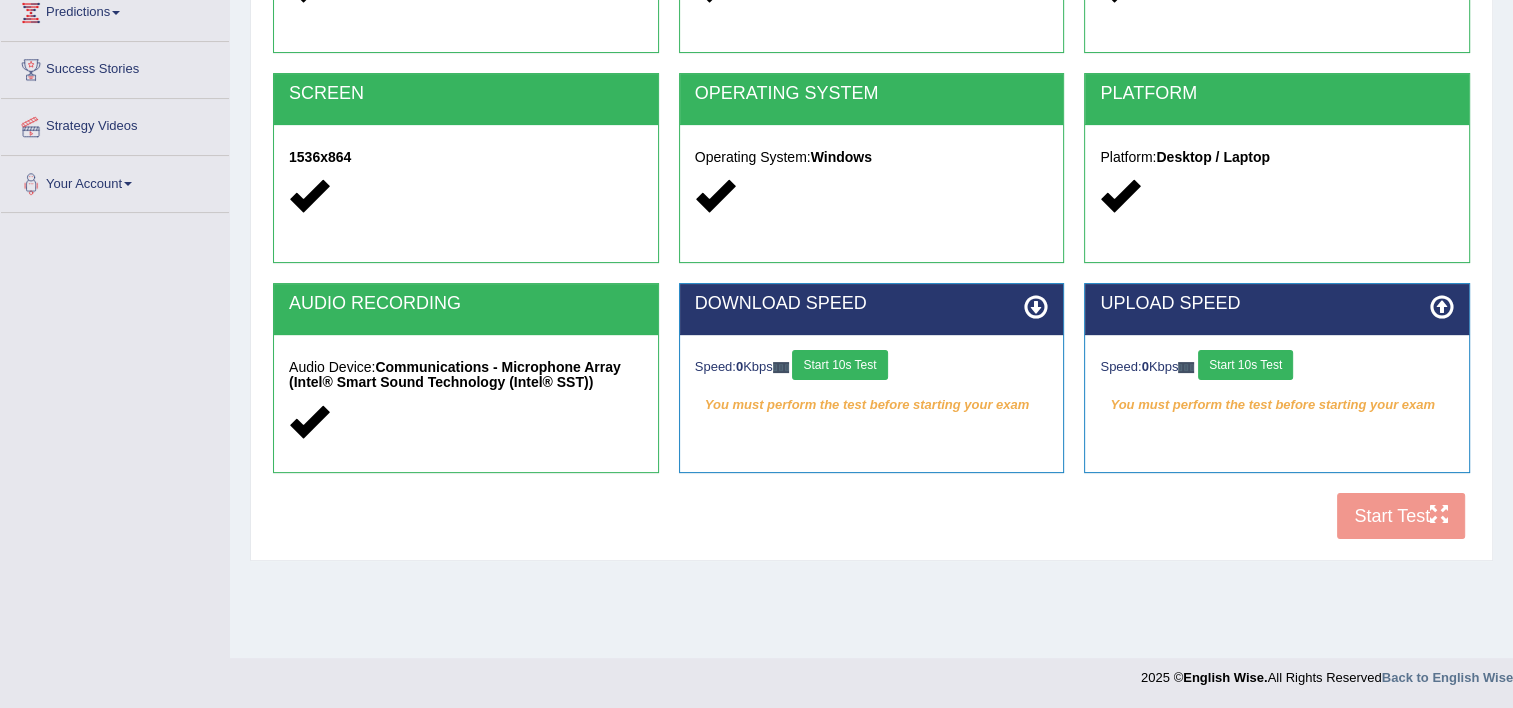 click on "Start 10s Test" at bounding box center [839, 365] 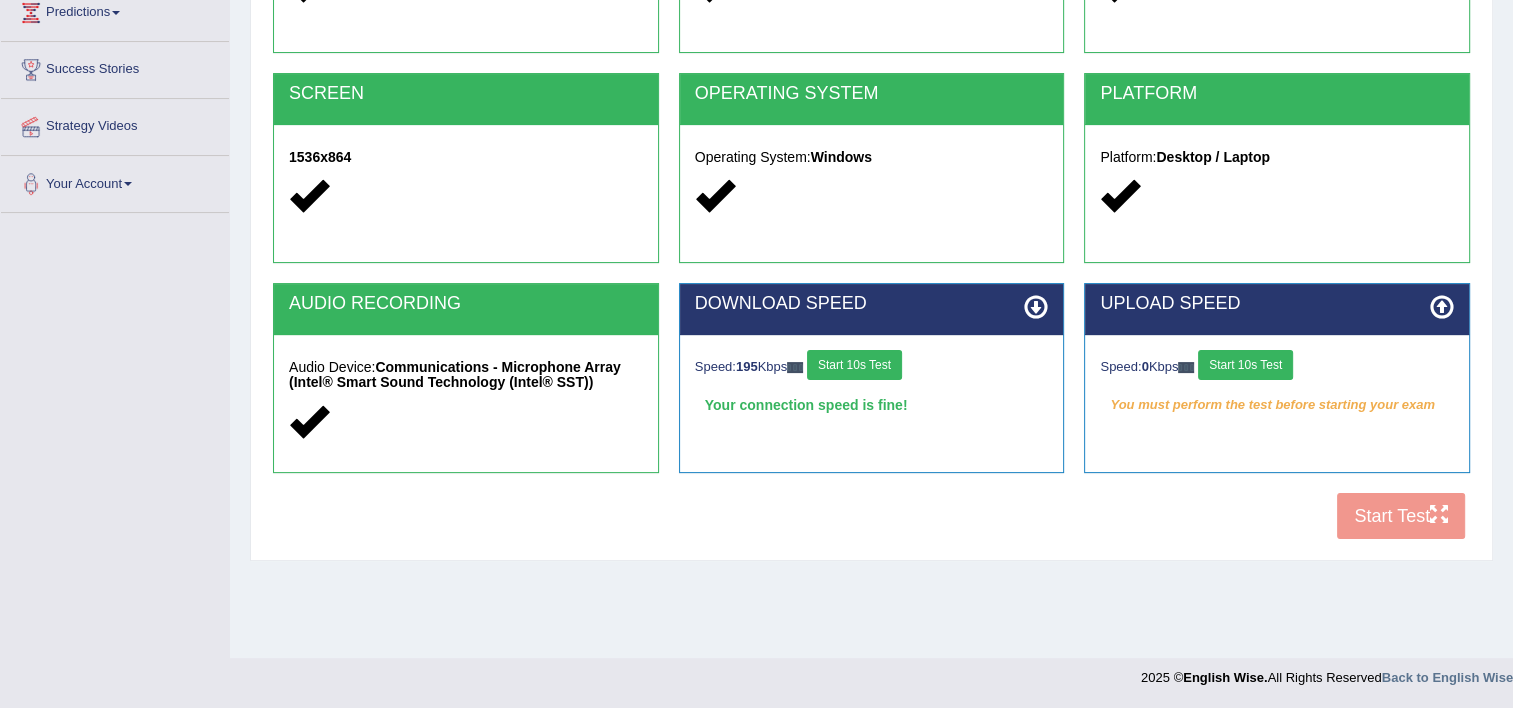 click on "Start 10s Test" at bounding box center (854, 365) 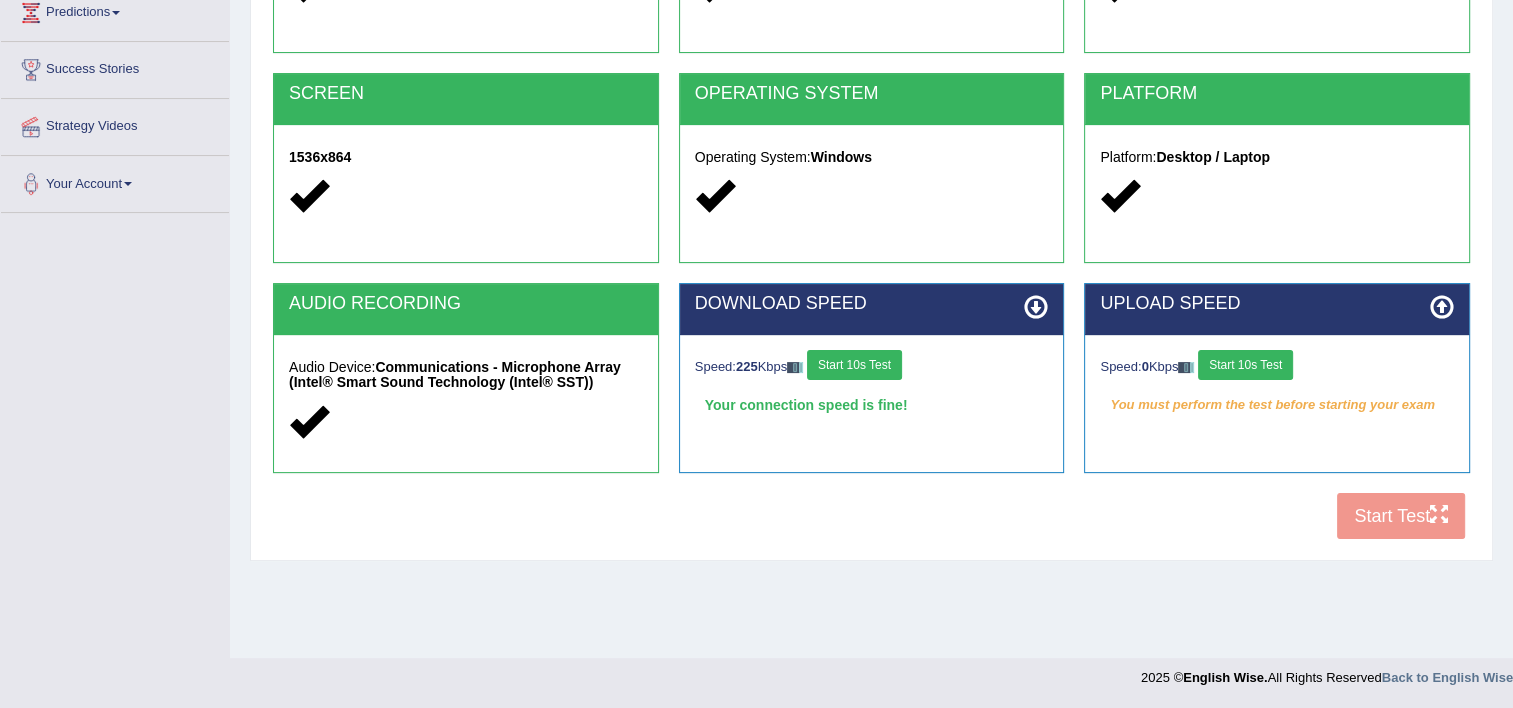 click on "Start 10s Test" at bounding box center [1245, 365] 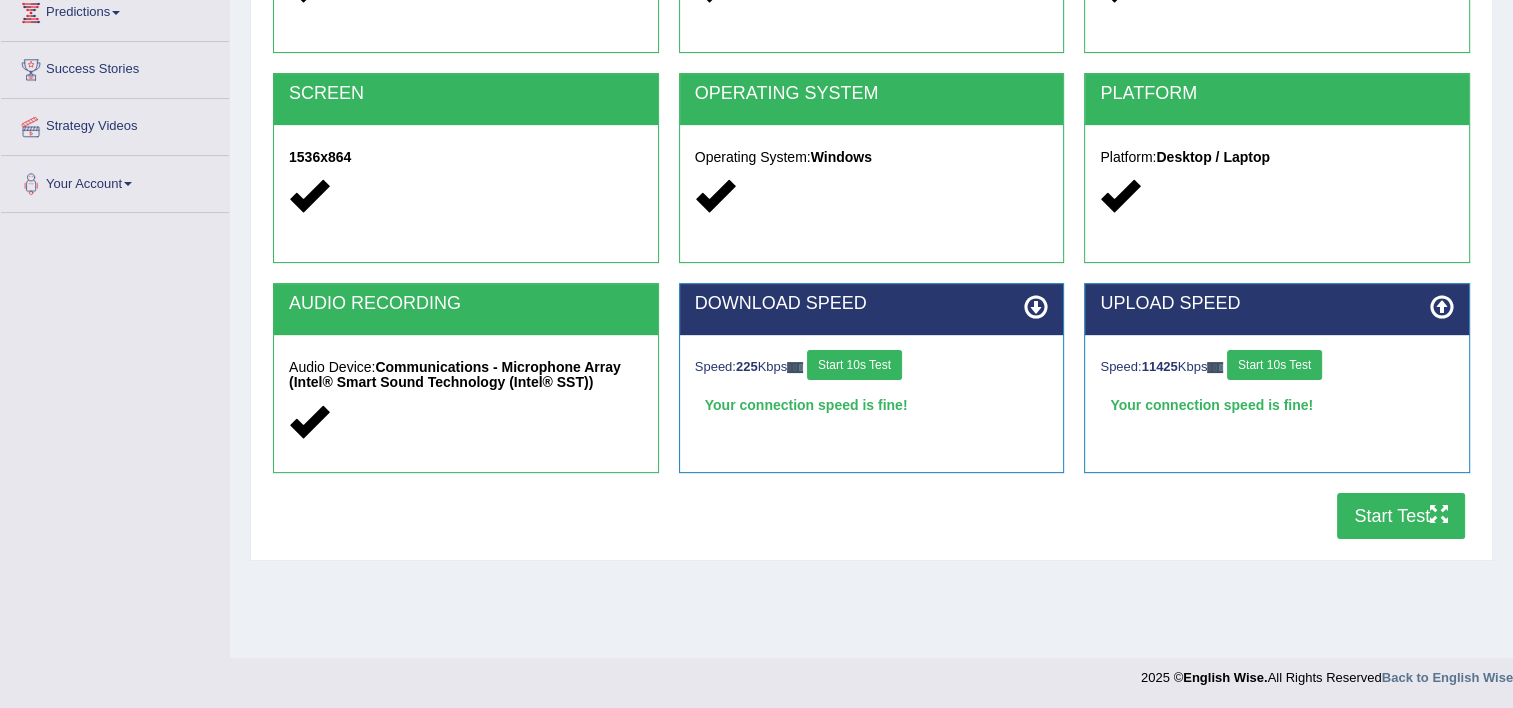 click on "Start Test" at bounding box center (1401, 516) 